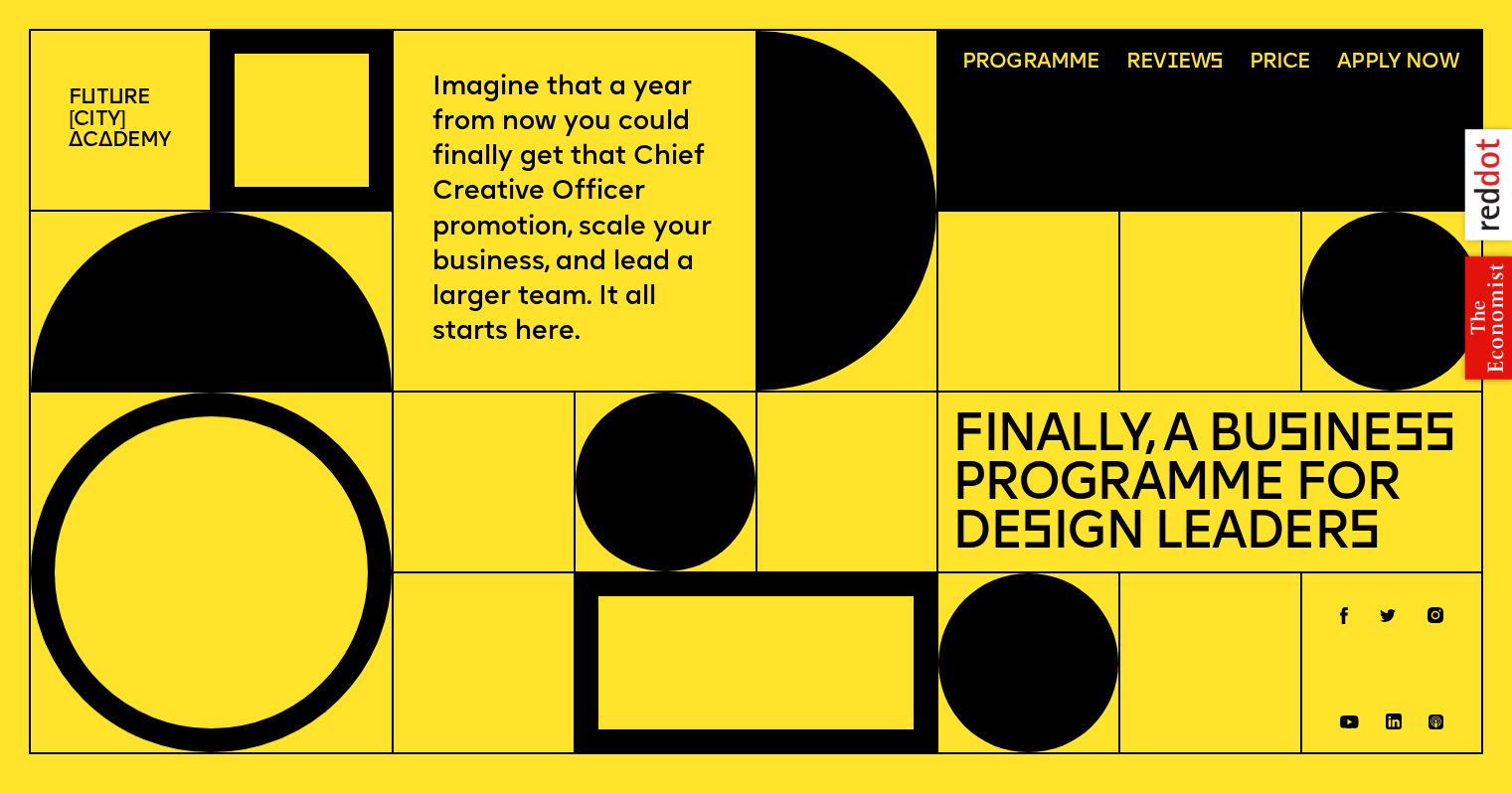 scroll, scrollTop: 0, scrollLeft: 0, axis: both 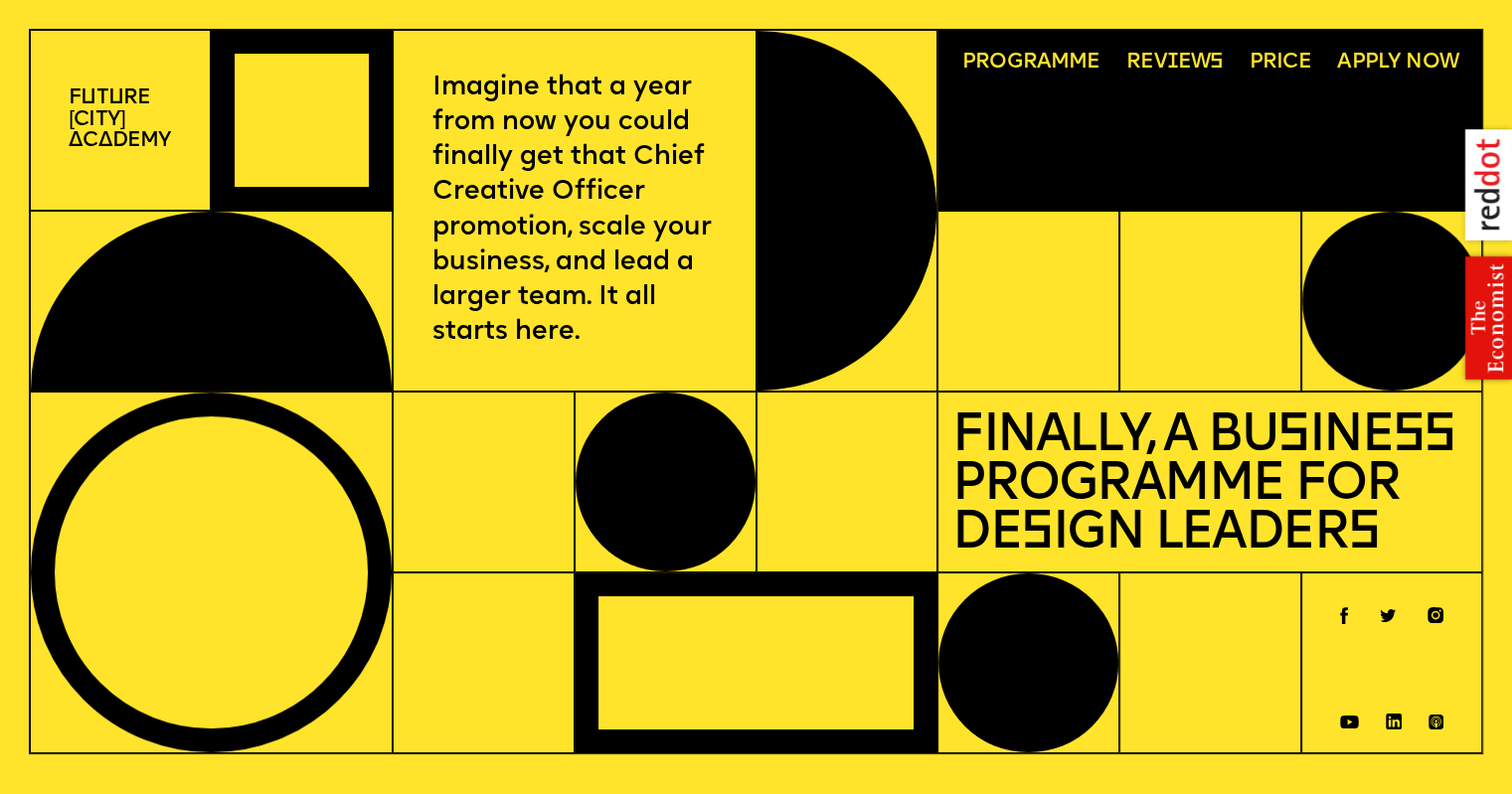 click on "Price" at bounding box center (1280, 63) 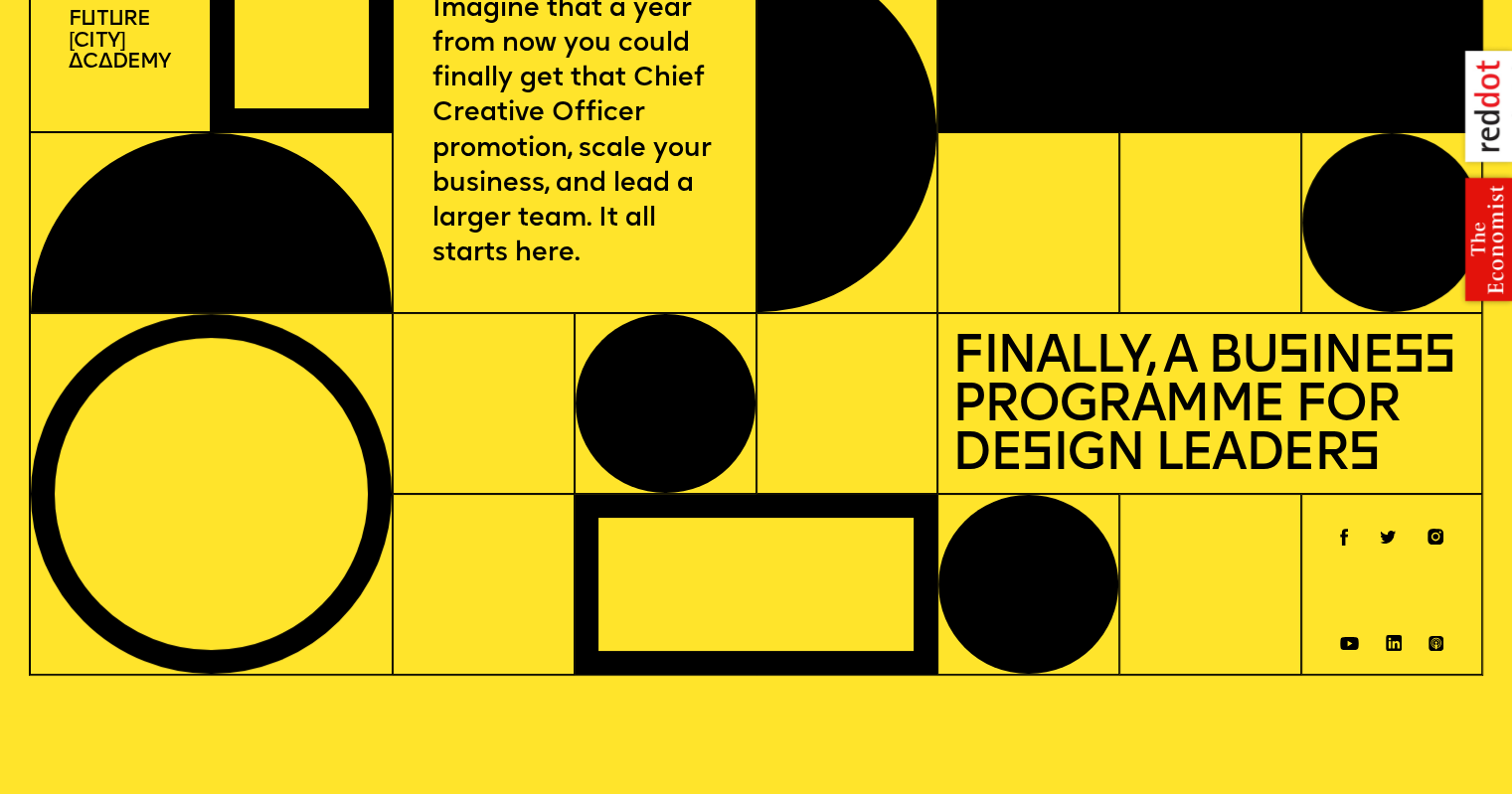 scroll, scrollTop: 0, scrollLeft: 0, axis: both 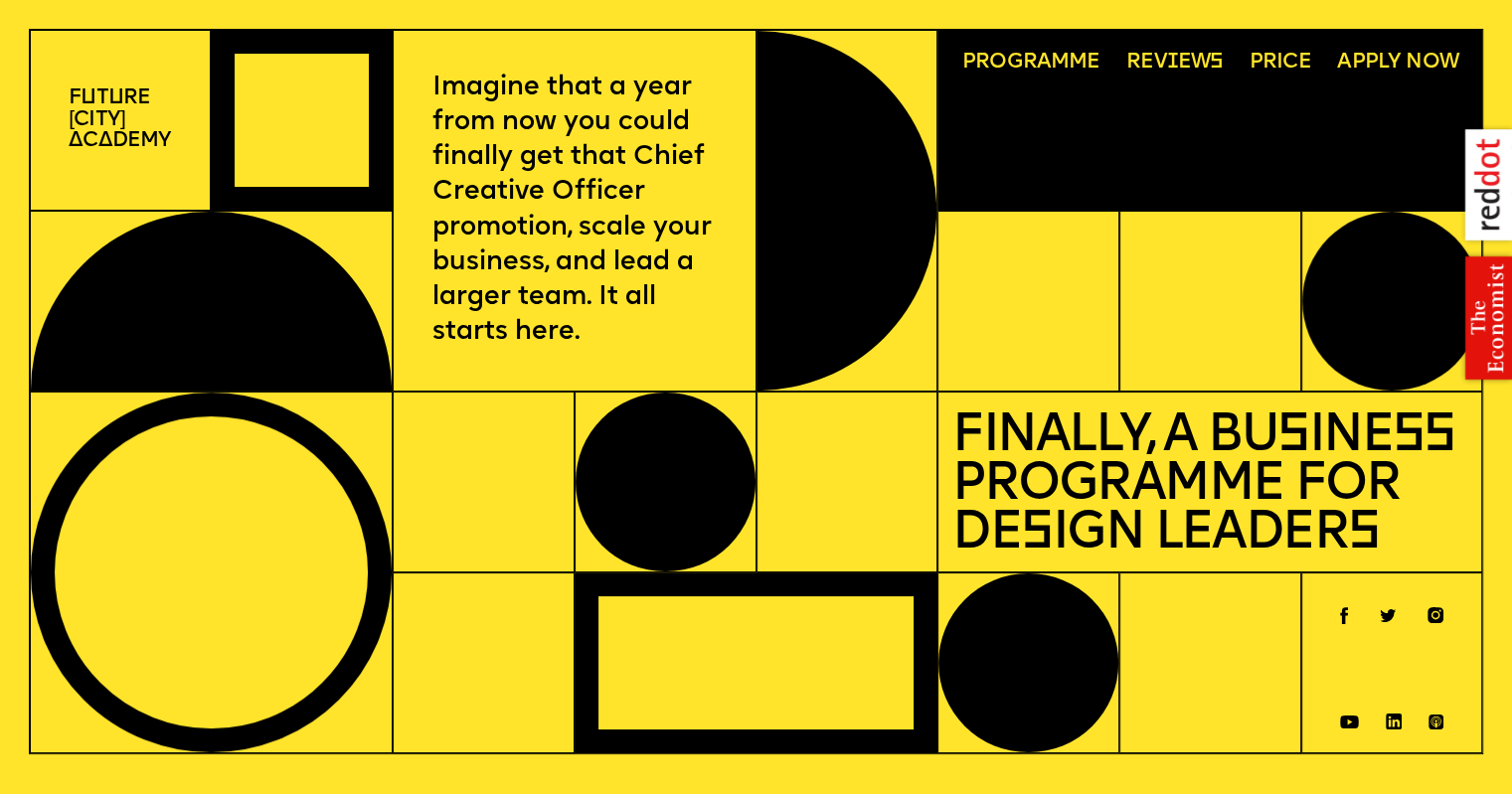 click on "F u t u re London A c a demy" at bounding box center [119, 120] 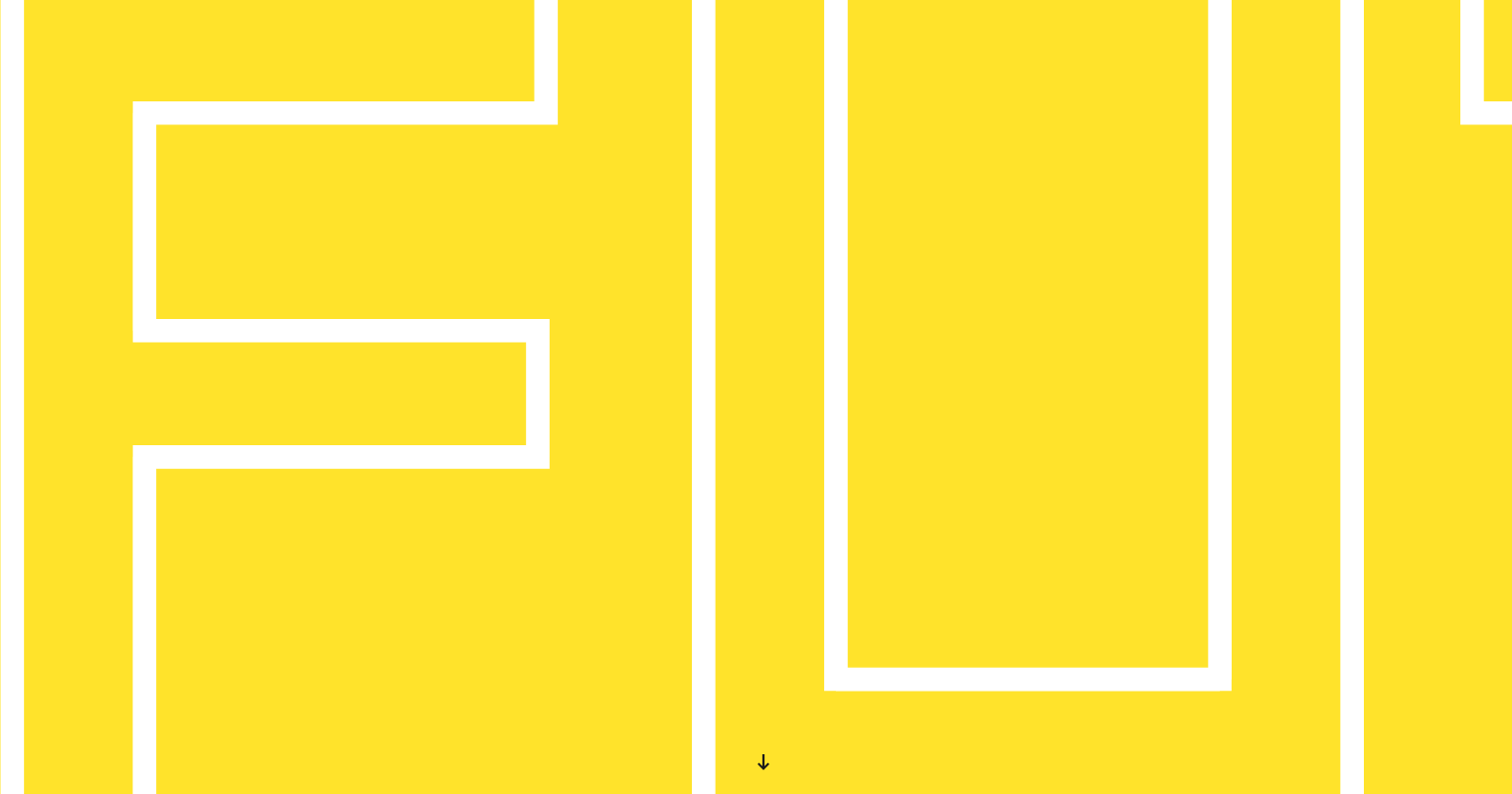 scroll, scrollTop: 0, scrollLeft: 0, axis: both 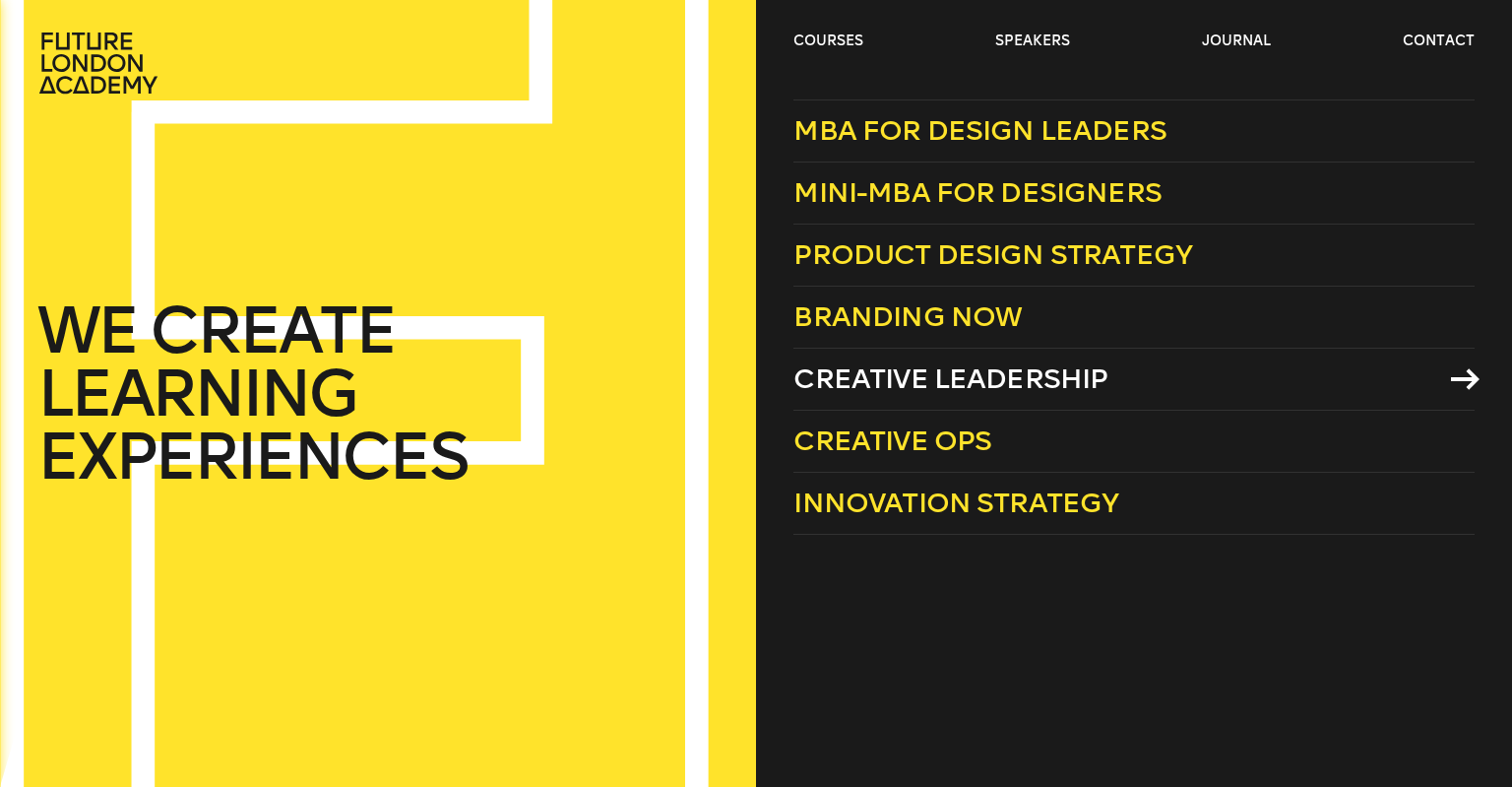 click on "Creative Leadership" at bounding box center [950, 378] 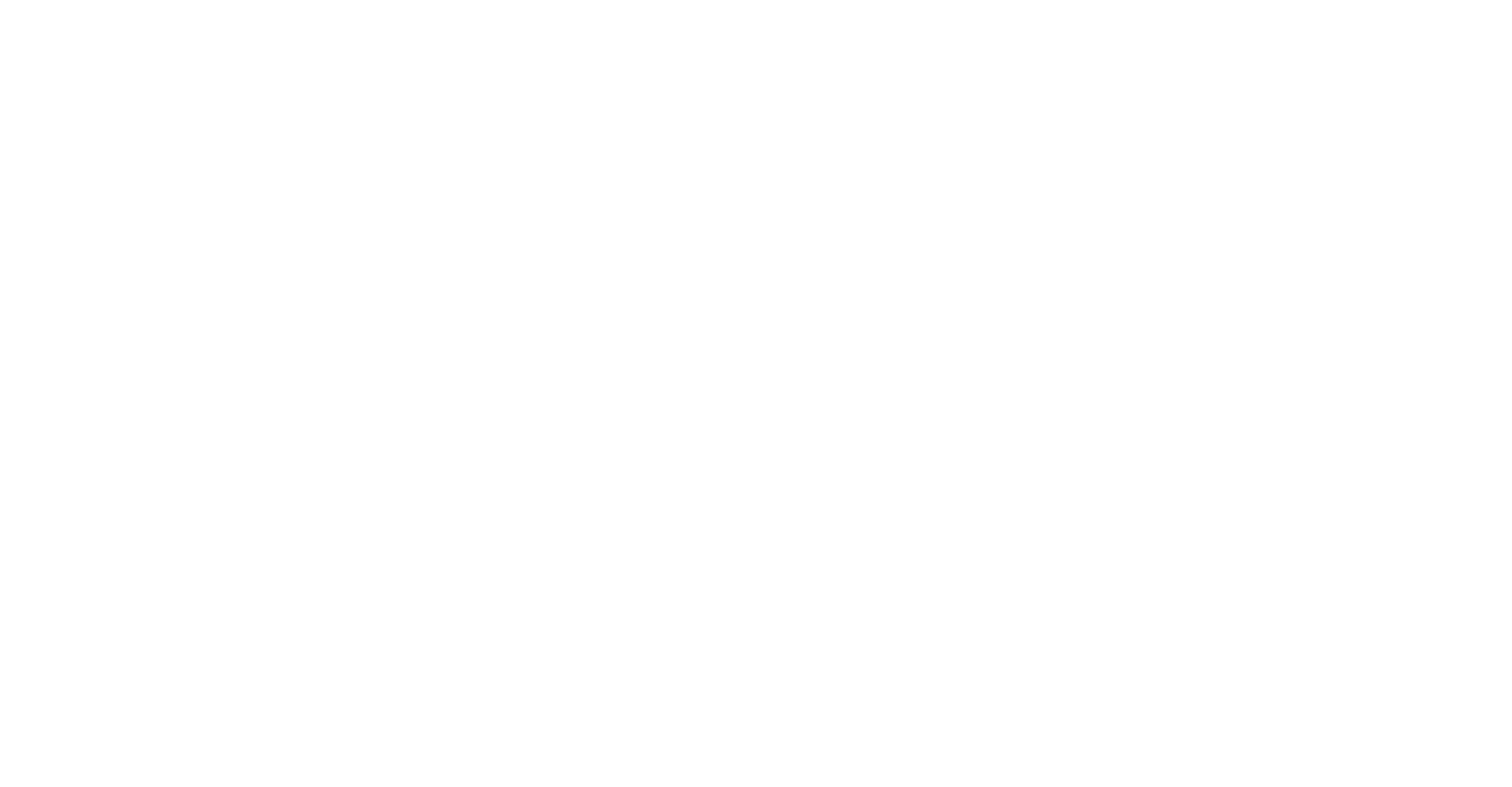 scroll, scrollTop: 0, scrollLeft: 0, axis: both 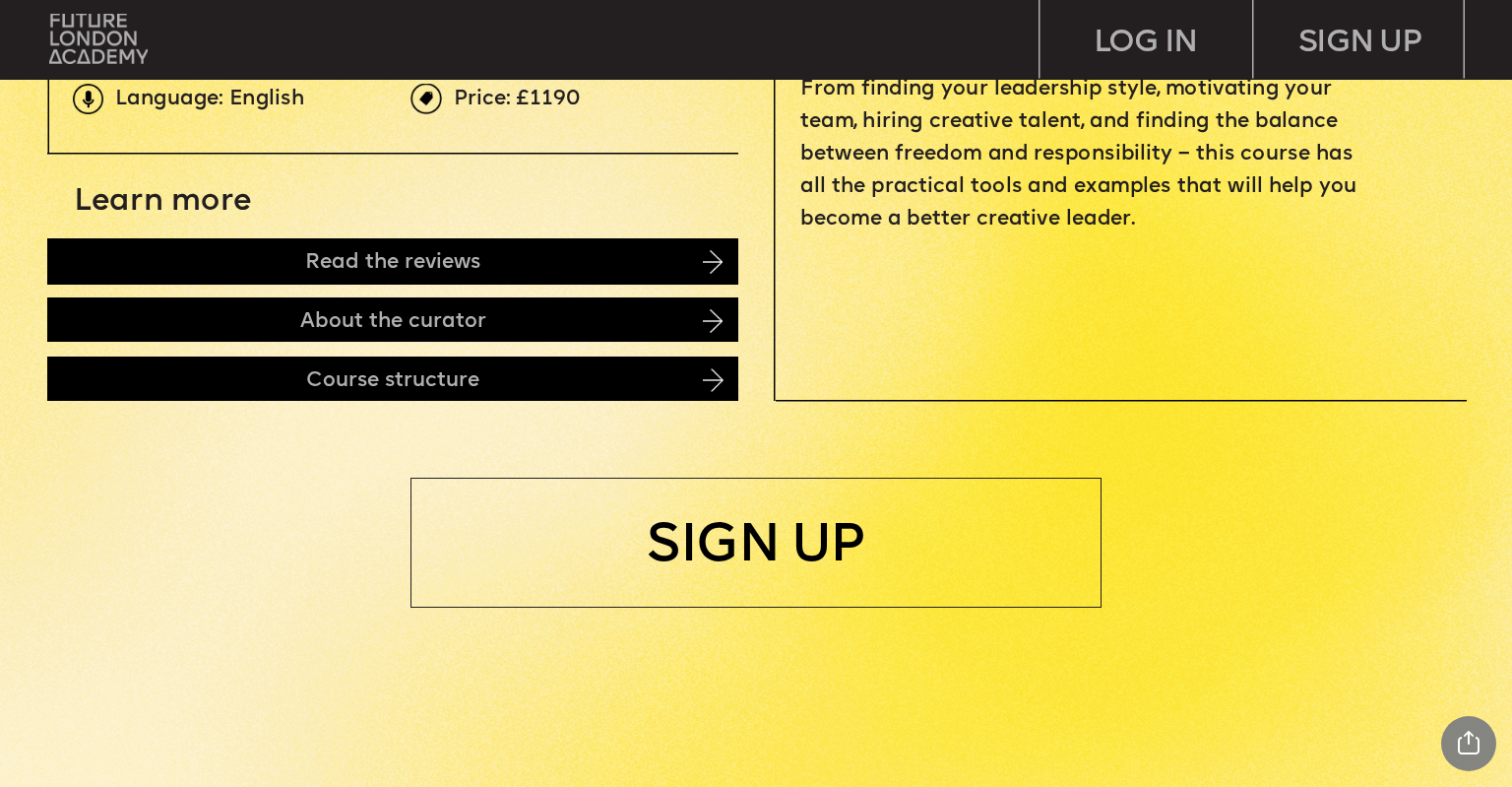 click at bounding box center [713, 380] 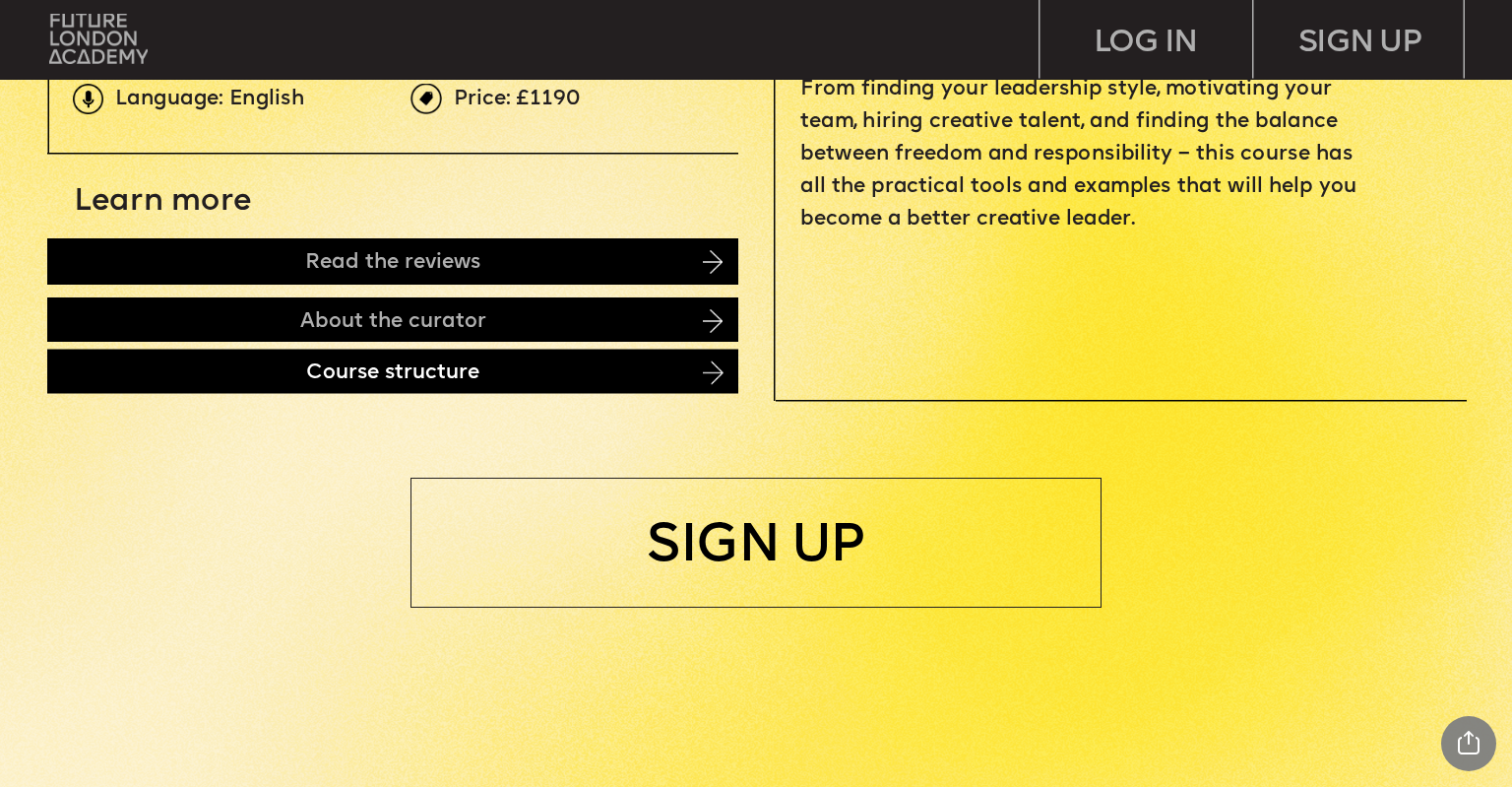 click on "Course structure" at bounding box center (393, 371) 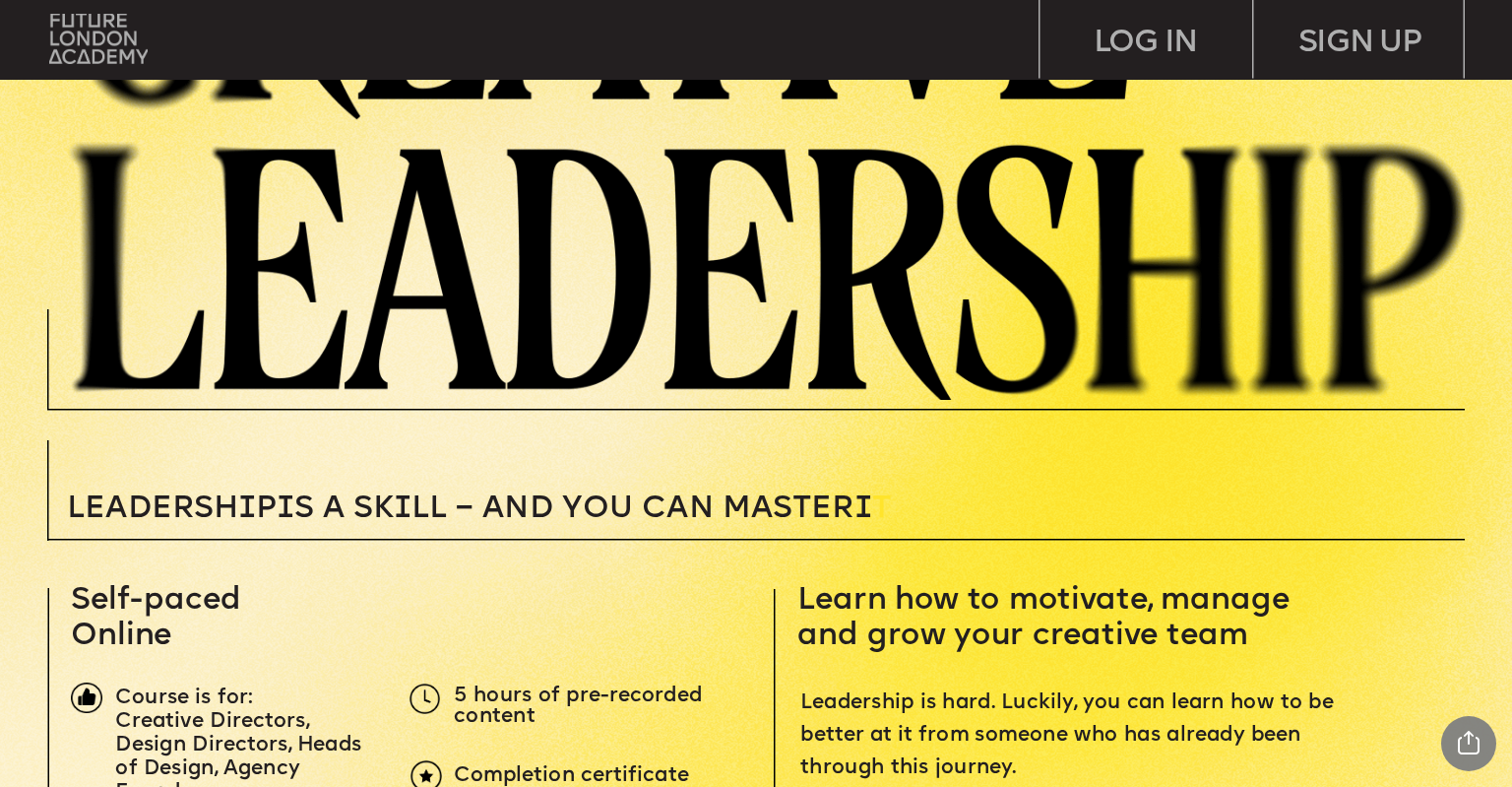 scroll, scrollTop: 0, scrollLeft: 0, axis: both 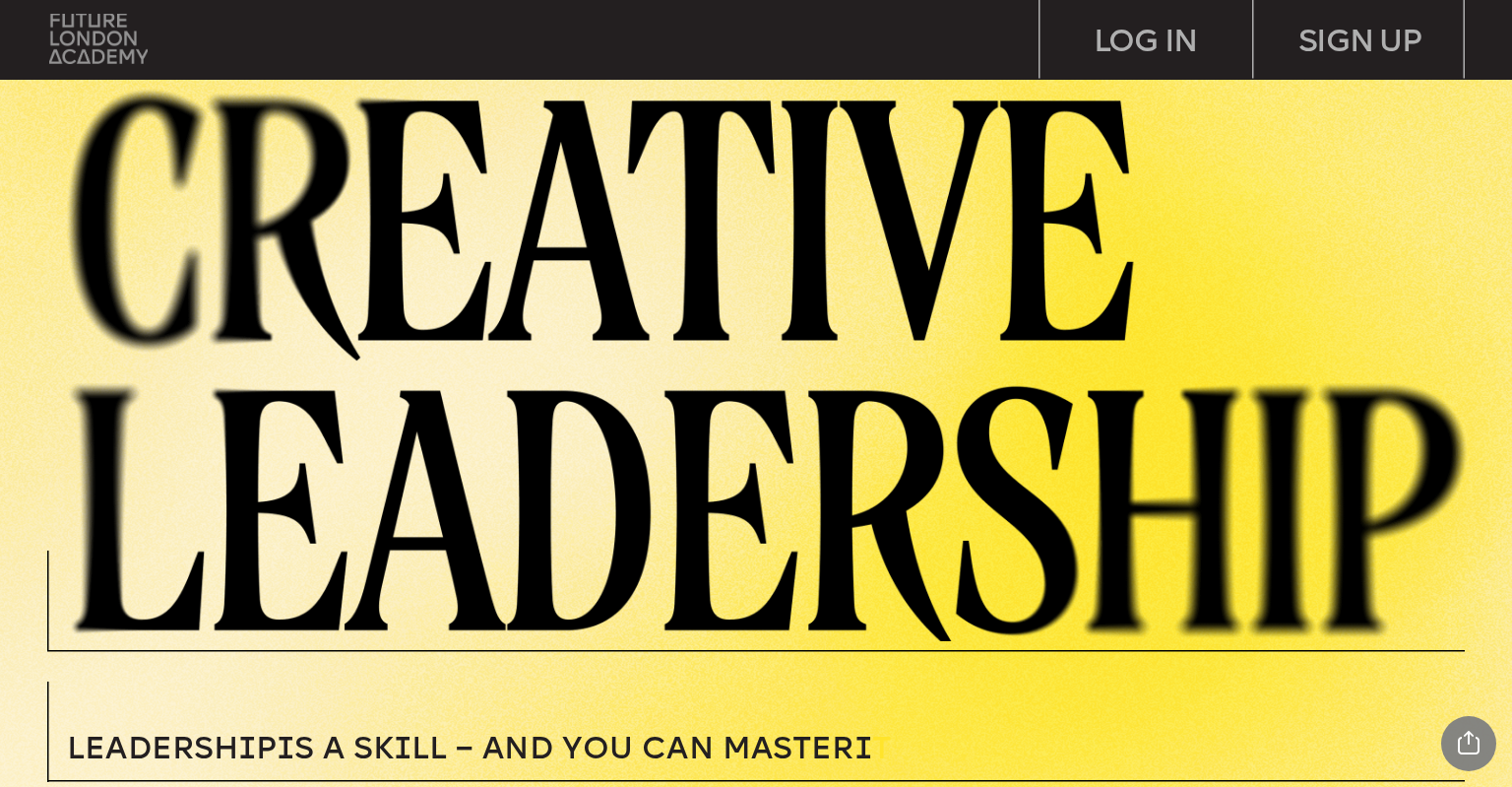 click at bounding box center [98, 38] 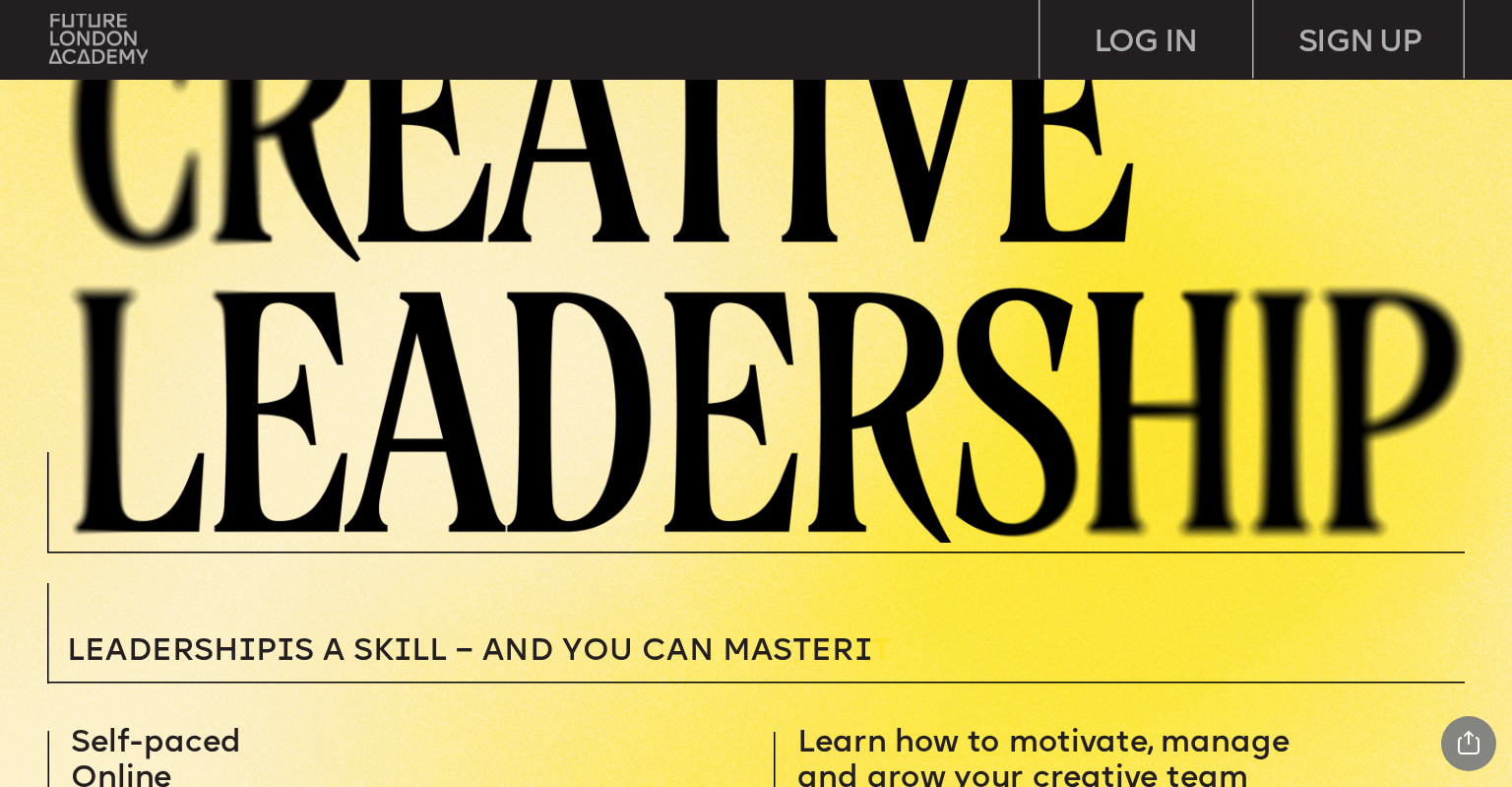 scroll, scrollTop: 394, scrollLeft: 0, axis: vertical 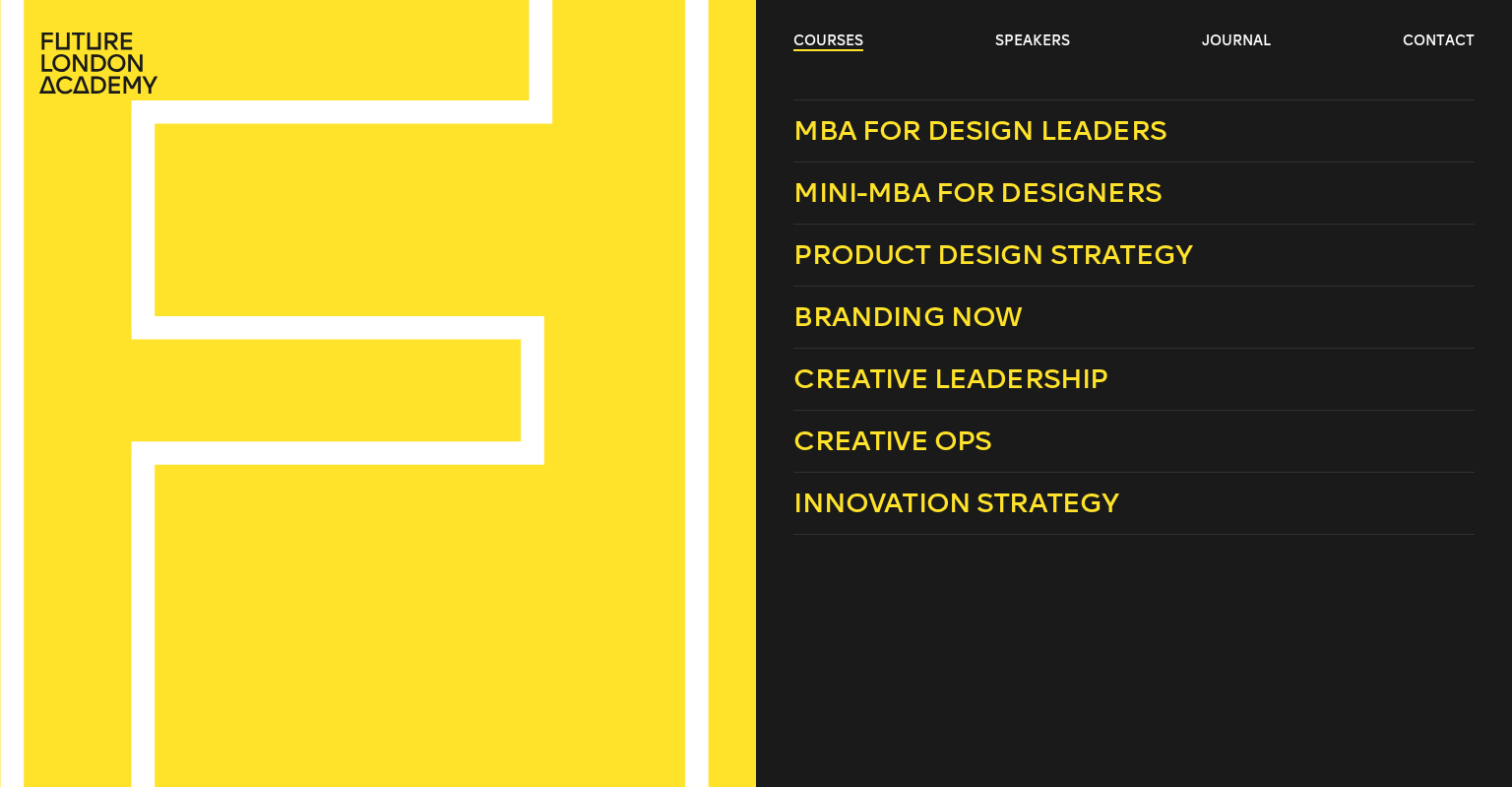 click on "courses" at bounding box center [828, 41] 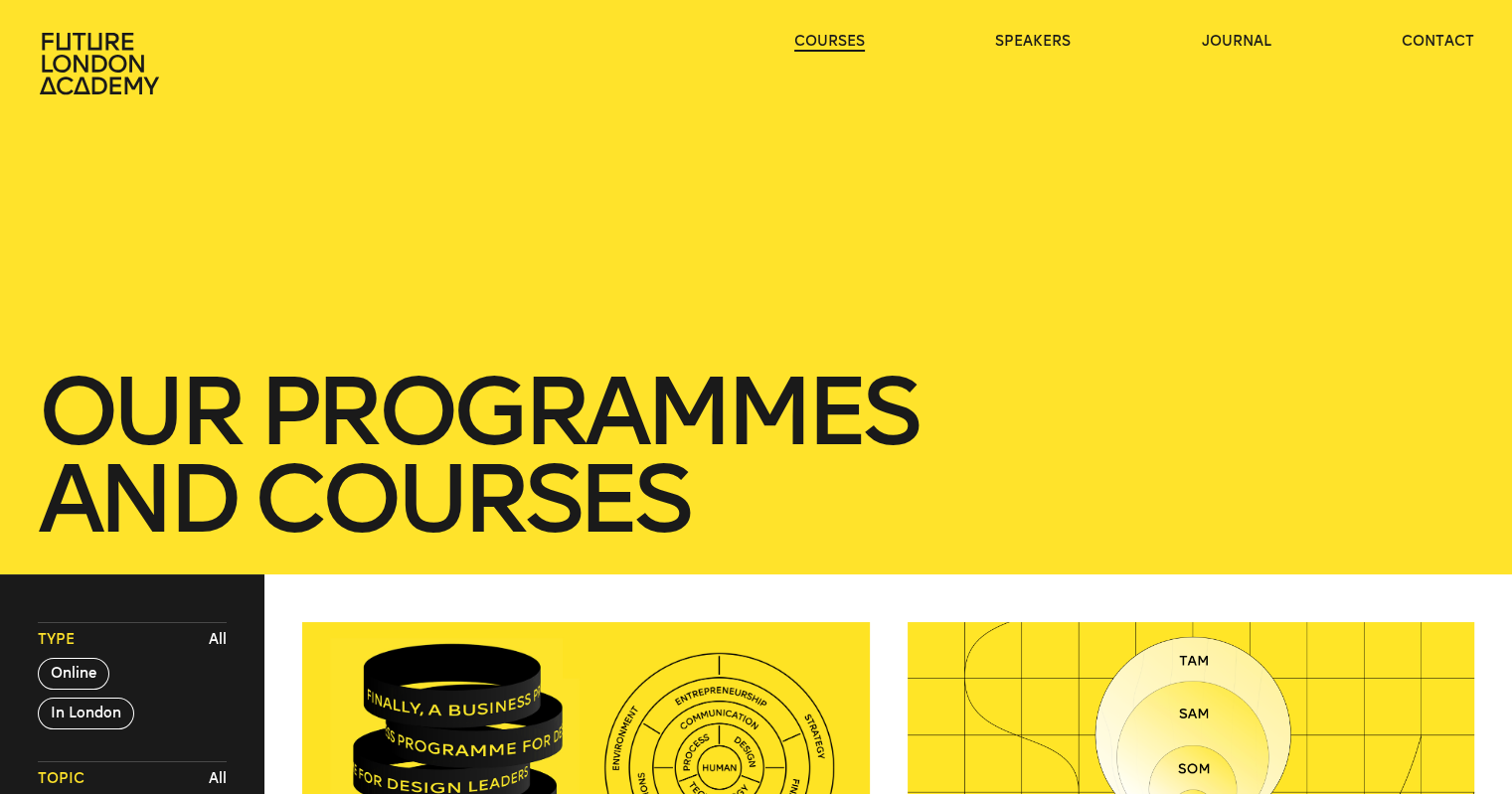 click on "courses" at bounding box center (829, 42) 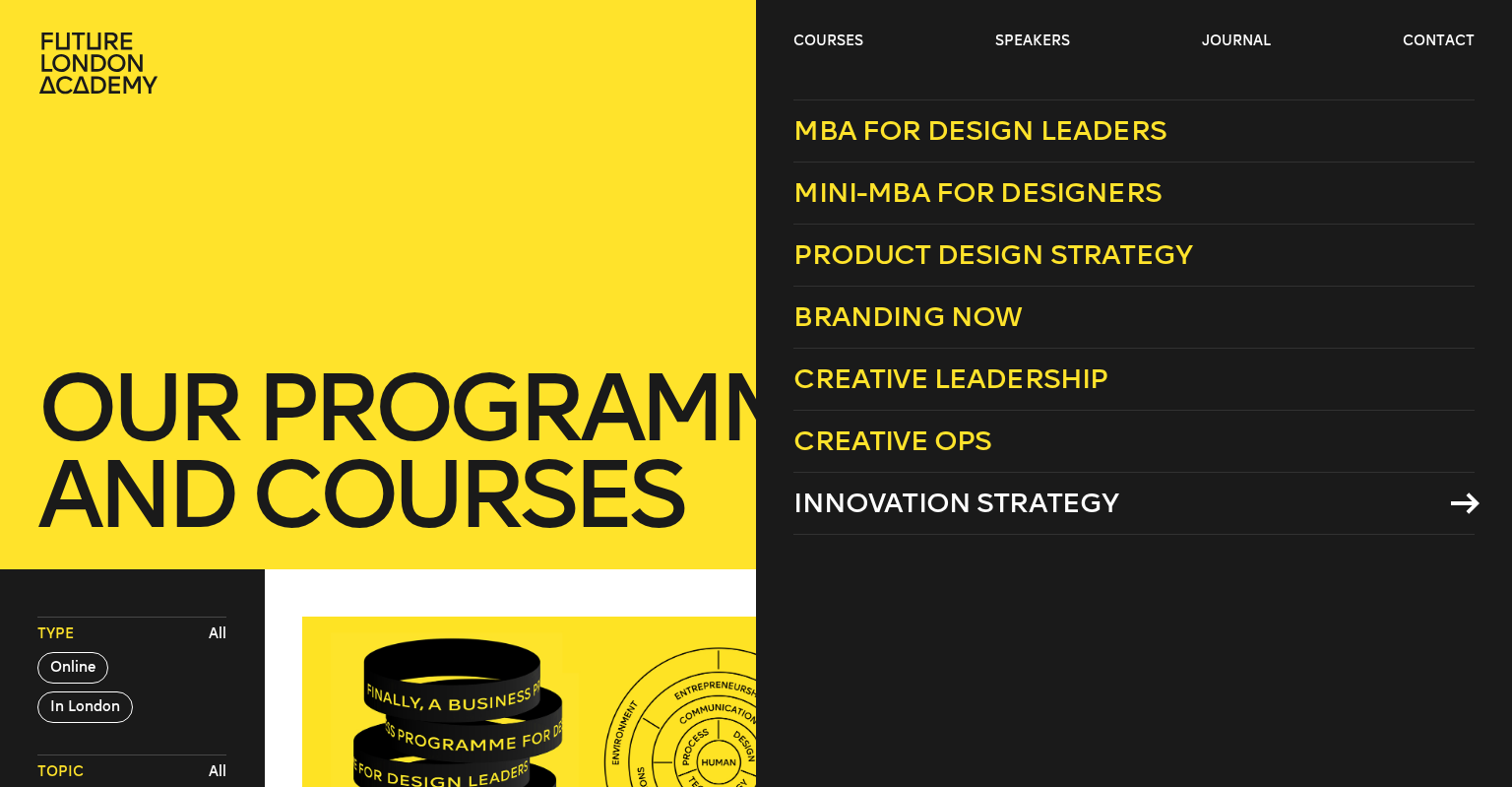 click on "Innovation Strategy" at bounding box center (956, 502) 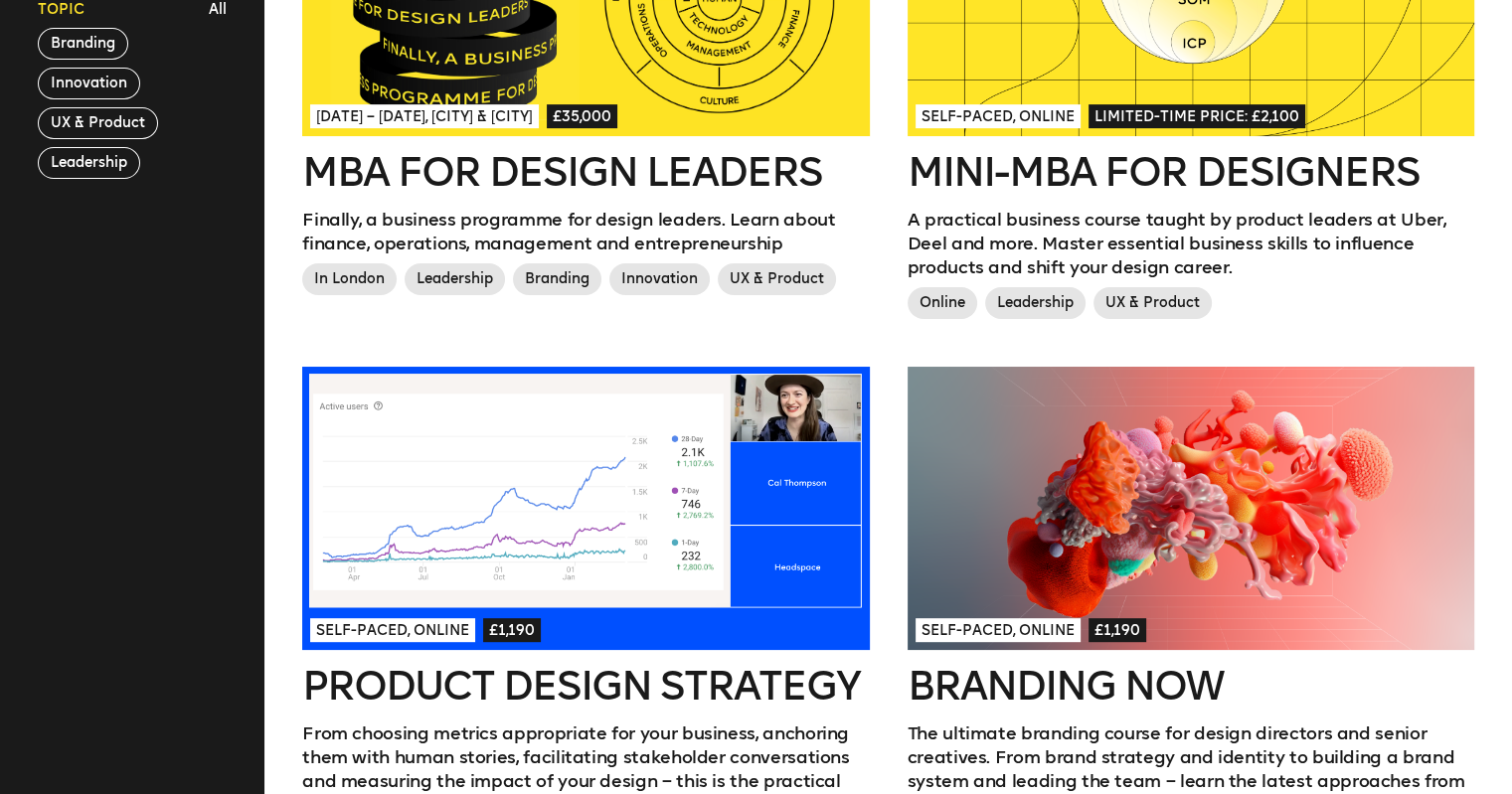 scroll, scrollTop: 696, scrollLeft: 0, axis: vertical 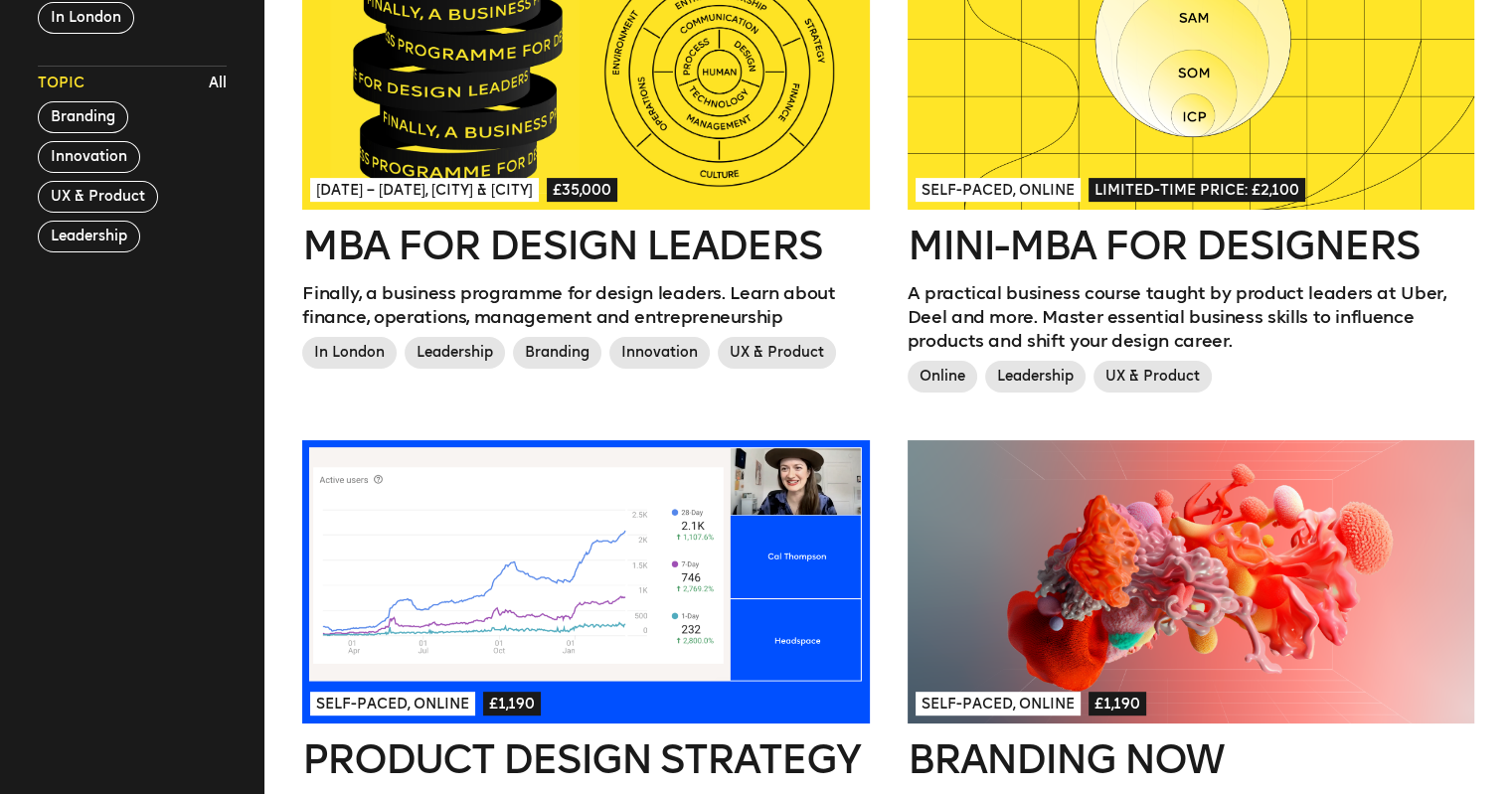 click on "Limited-time price: £2,100" at bounding box center [1197, 190] 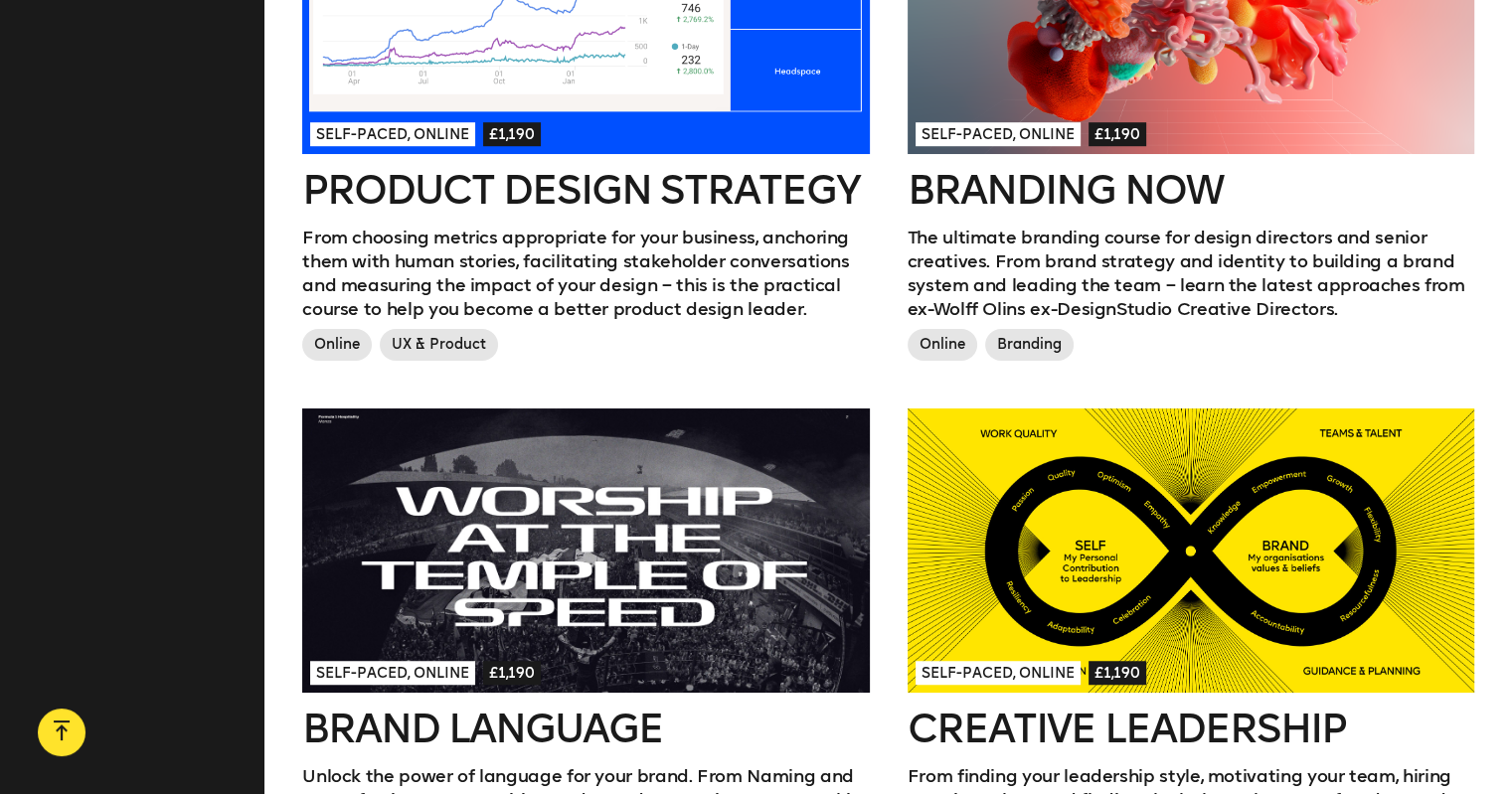 scroll, scrollTop: 1192, scrollLeft: 0, axis: vertical 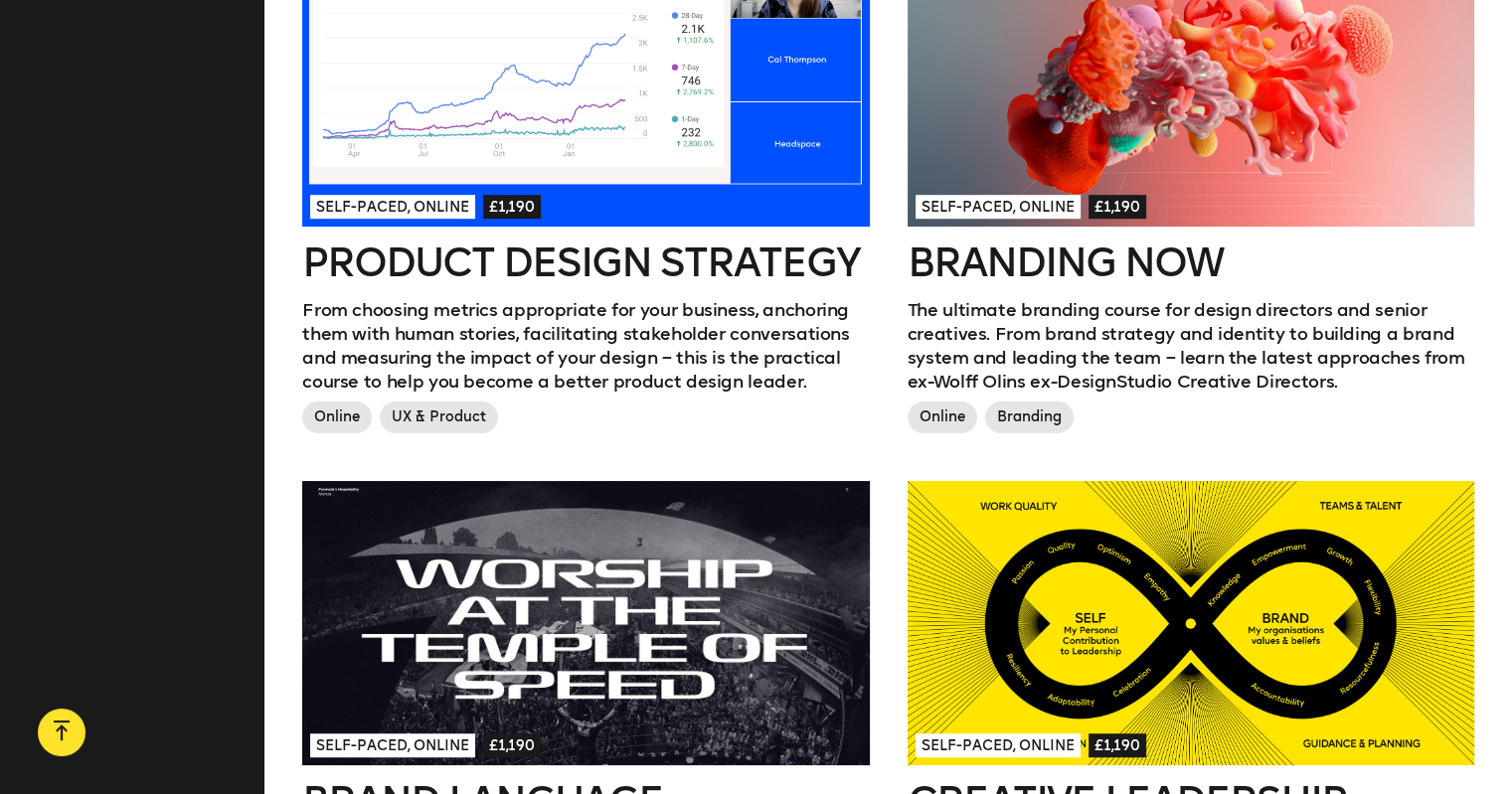 click on "The ultimate branding course for design directors and senior creatives. From brand strategy and identity to building a brand system and leading the team – learn the latest approaches from ex-Wolff Olins ex-DesignStudio Creative Directors." at bounding box center (1191, 346) 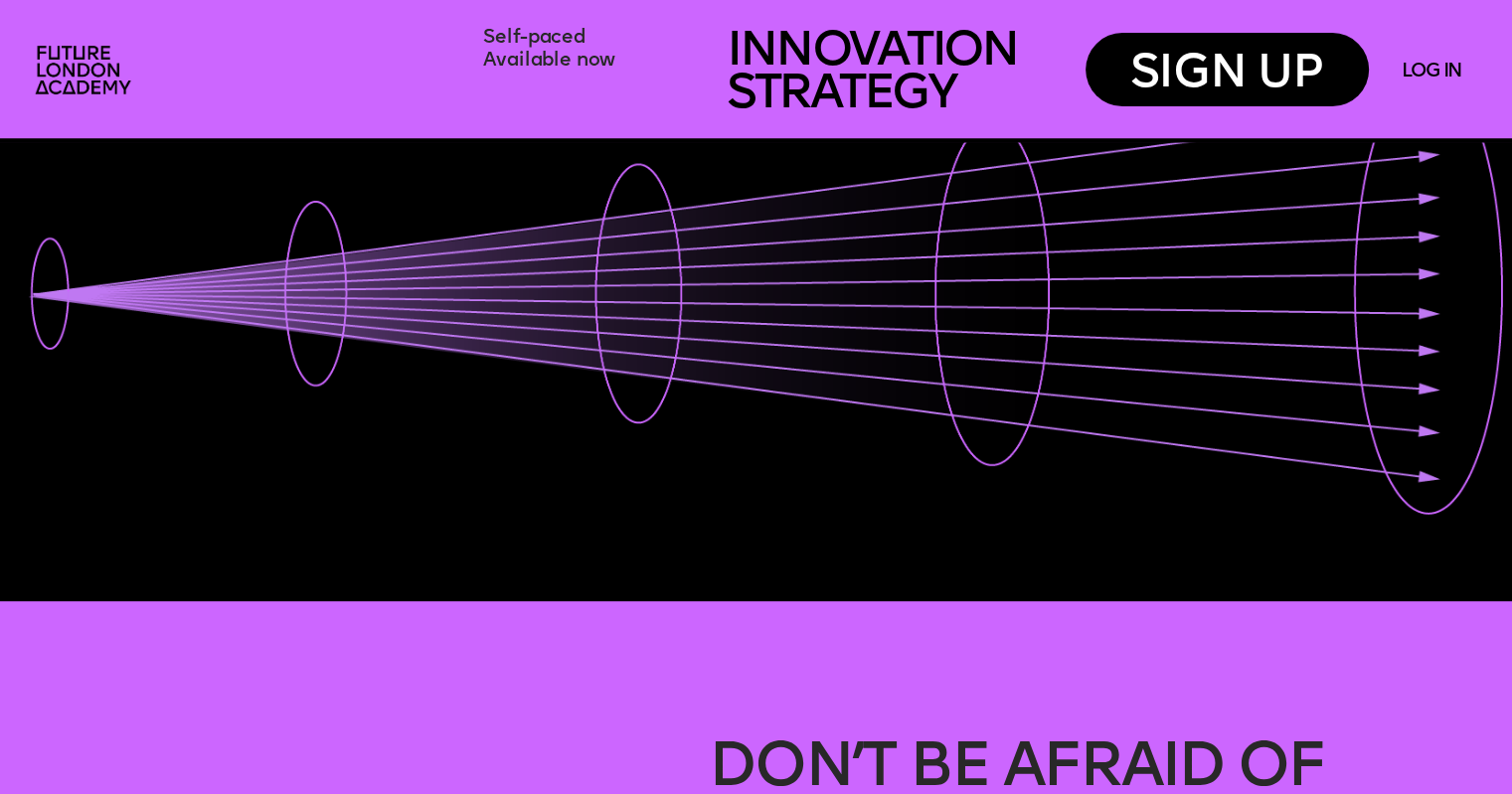 scroll, scrollTop: 0, scrollLeft: 0, axis: both 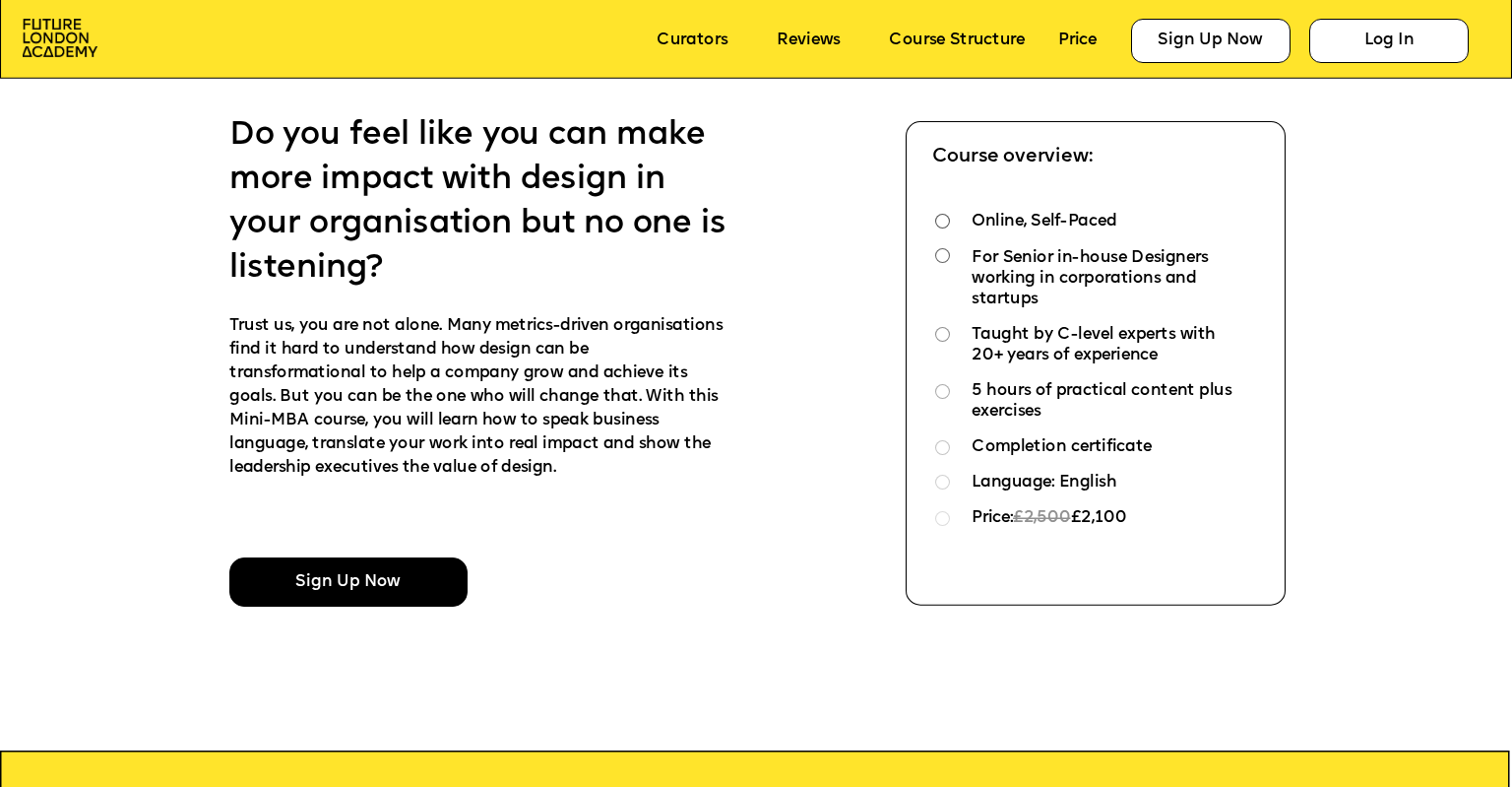 click on "Sign Up Now" at bounding box center [348, 582] 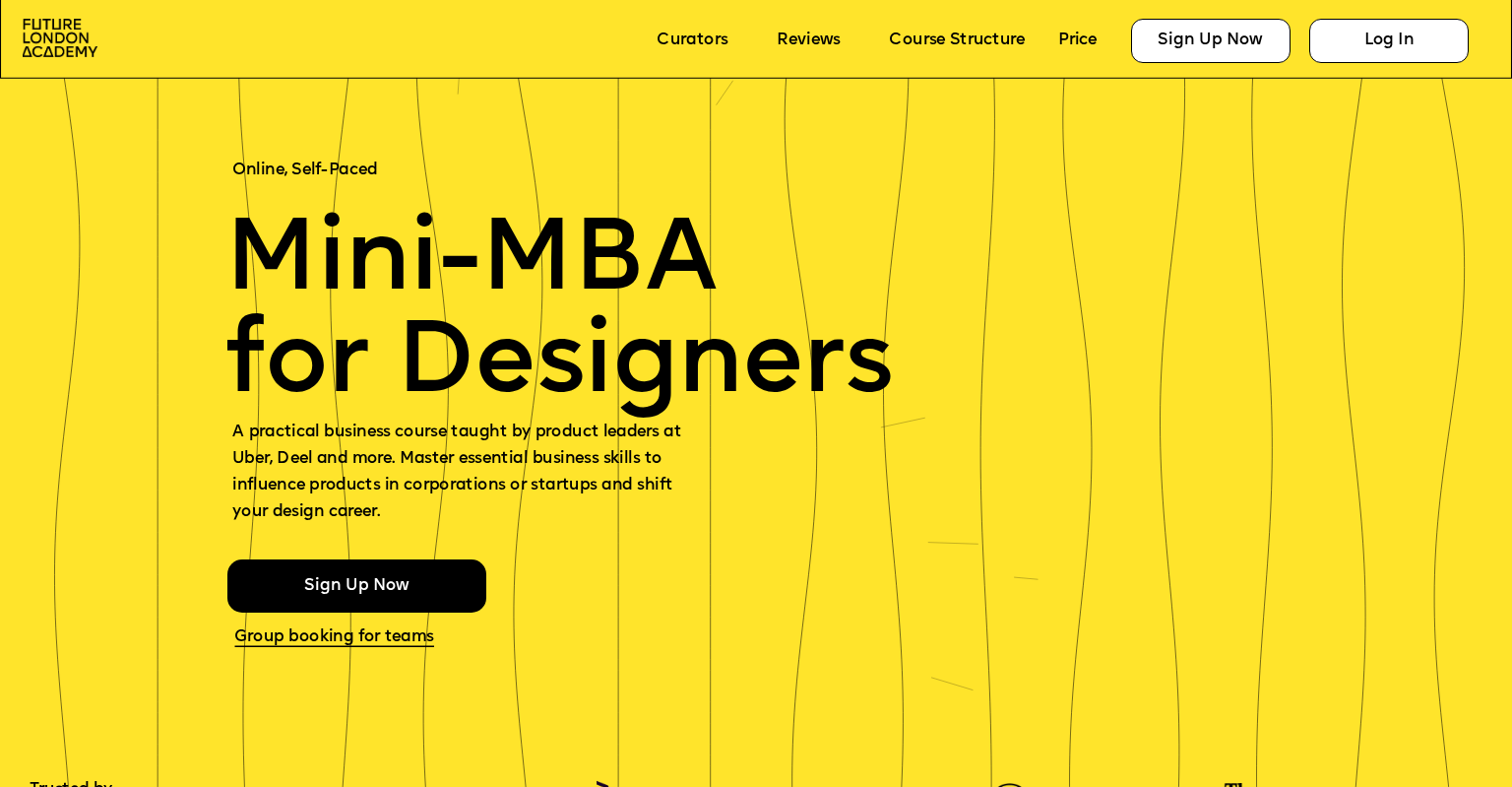 scroll, scrollTop: 98, scrollLeft: 0, axis: vertical 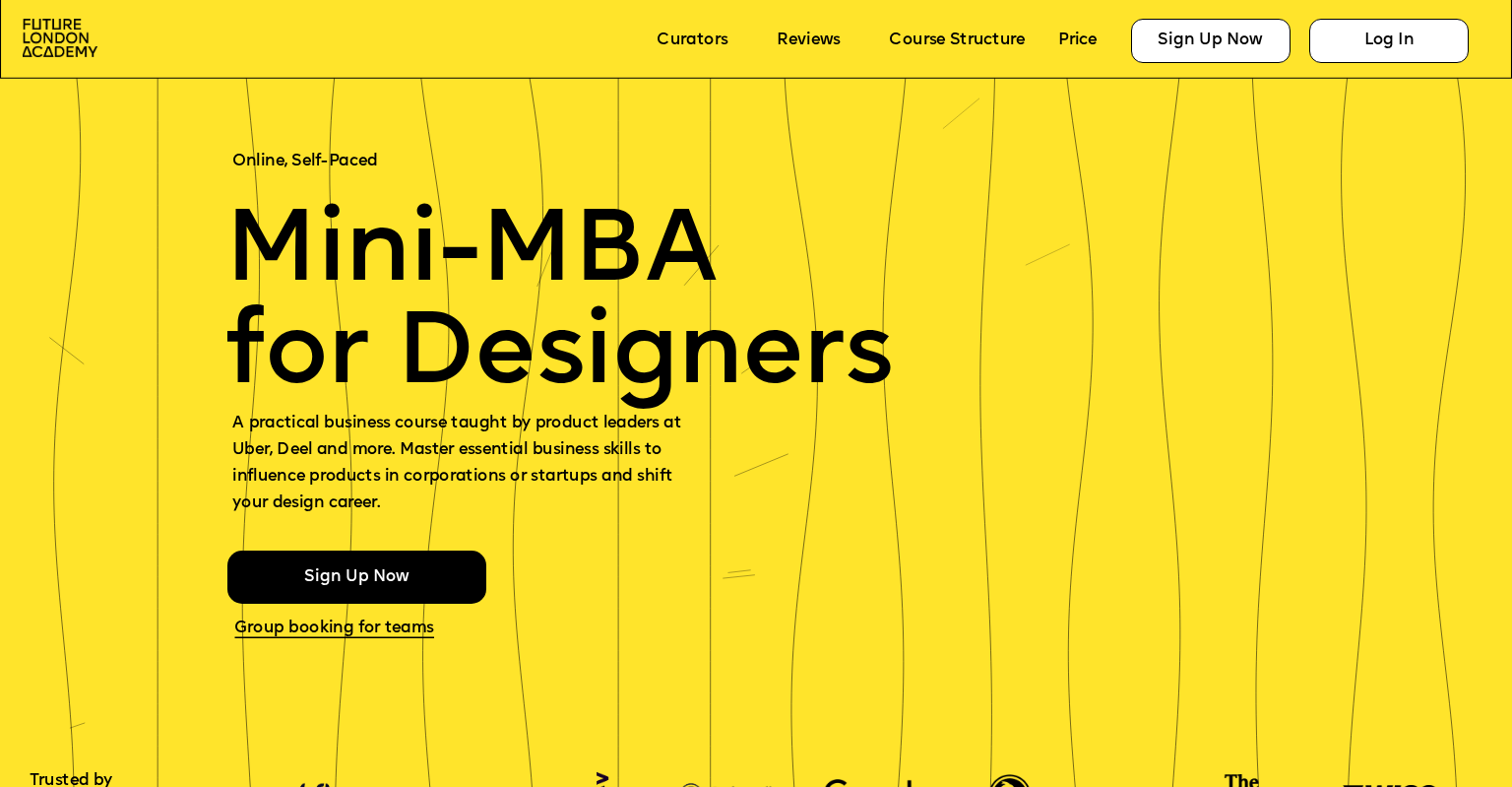 click on "Sign Up Now" at bounding box center (356, 577) 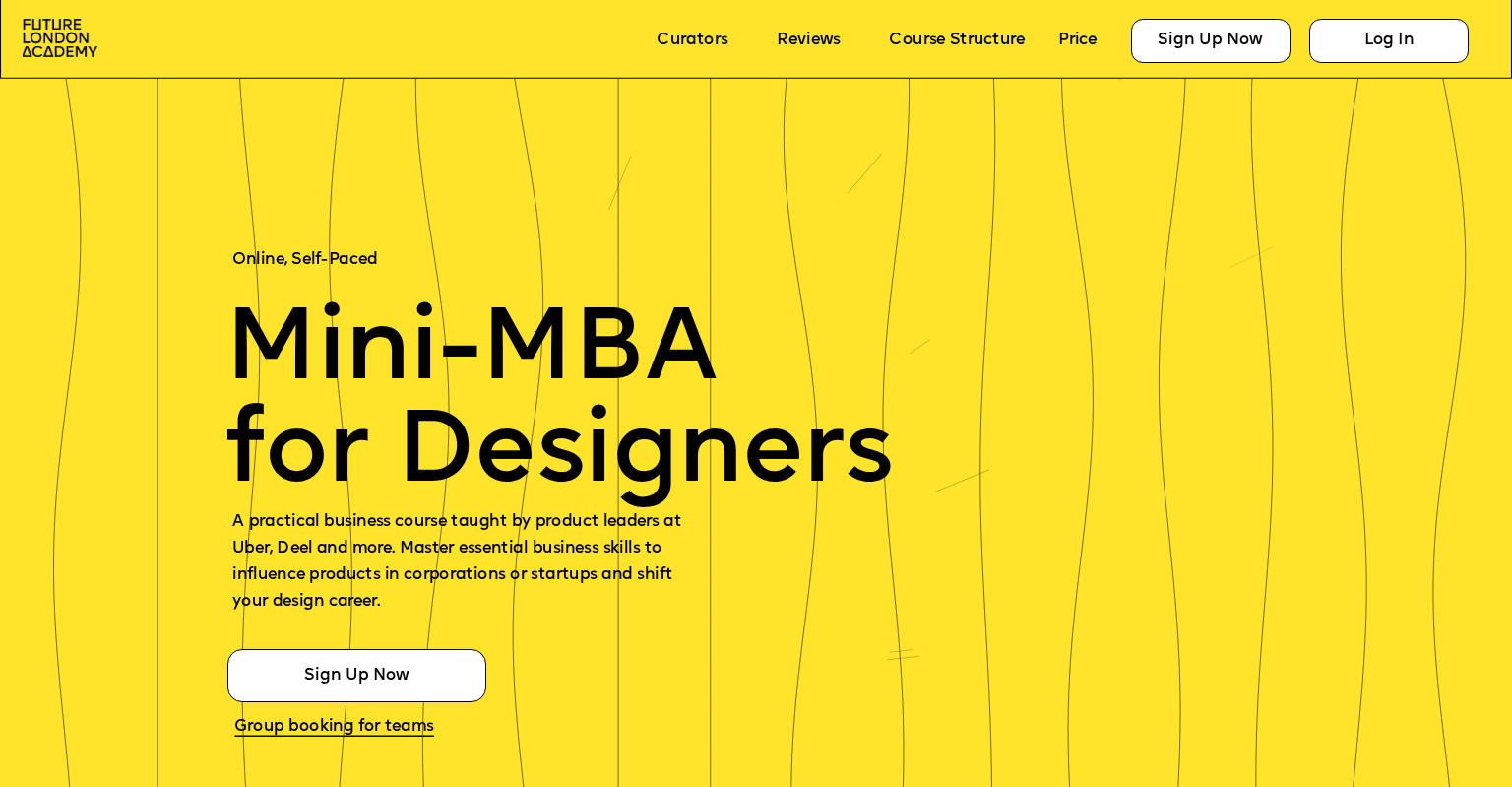 scroll, scrollTop: 0, scrollLeft: 0, axis: both 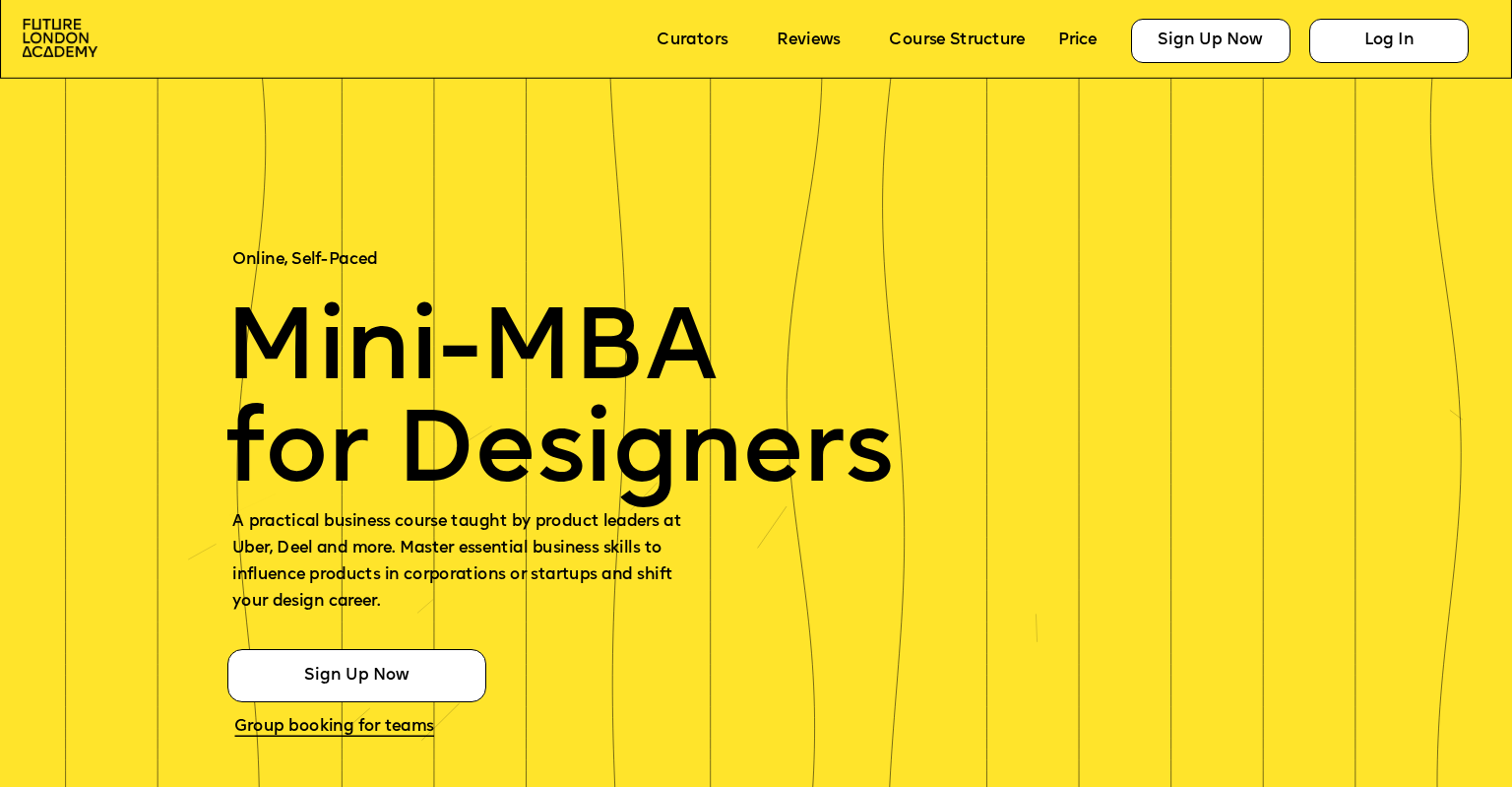 click on "Course Structure" at bounding box center [957, 40] 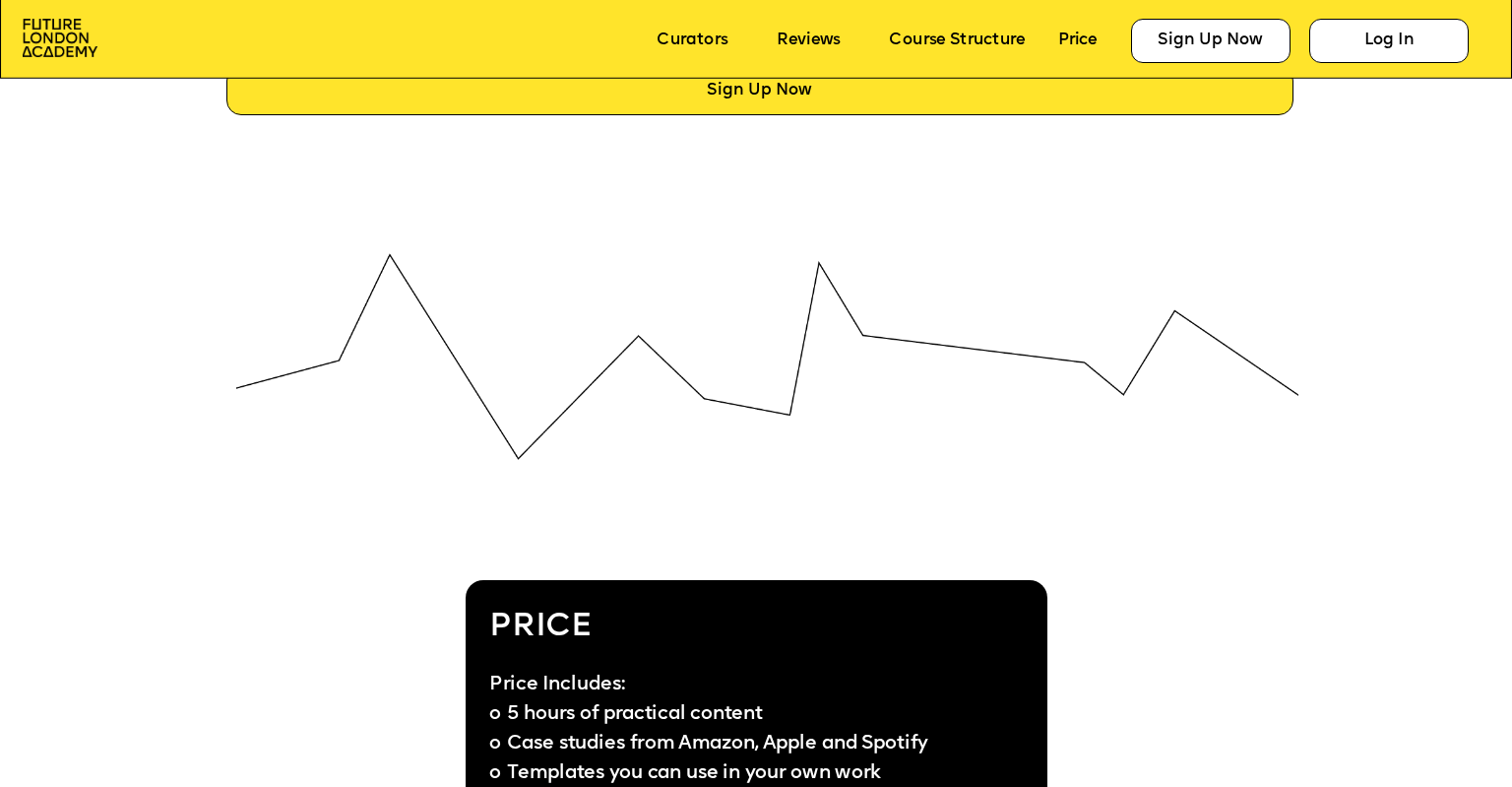 scroll, scrollTop: 6101, scrollLeft: 0, axis: vertical 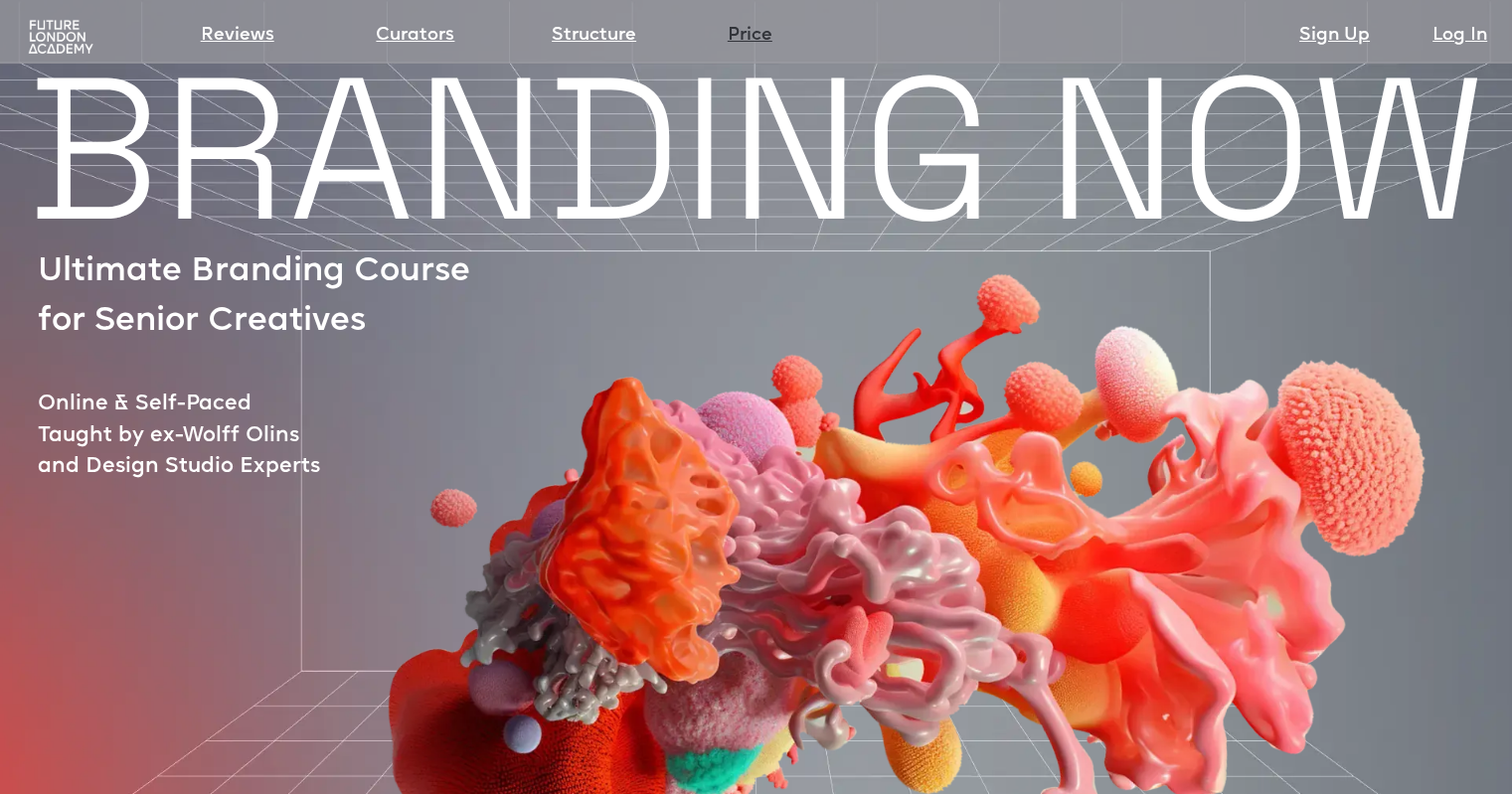 click on "Price" at bounding box center [750, 36] 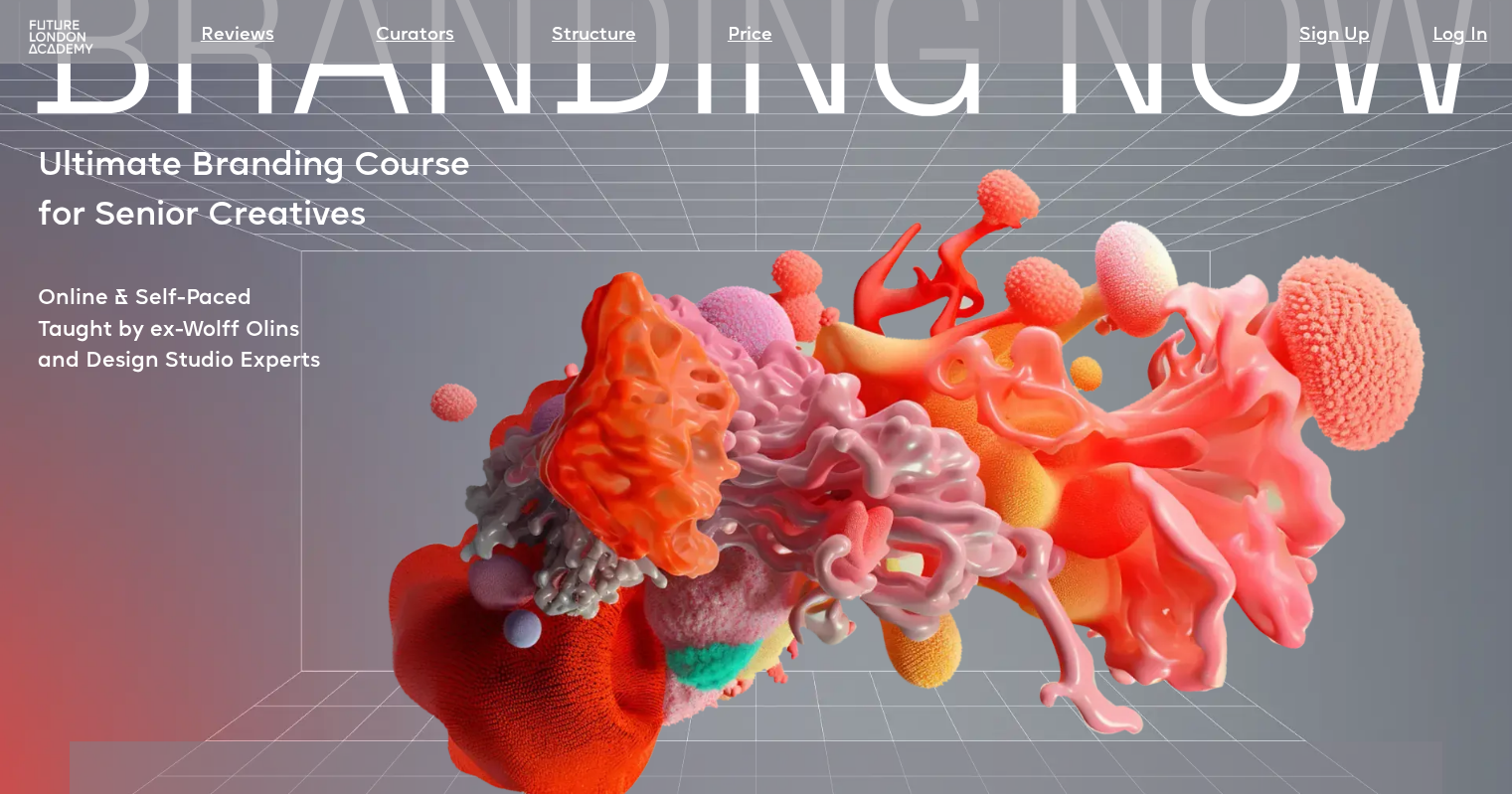 scroll, scrollTop: 0, scrollLeft: 0, axis: both 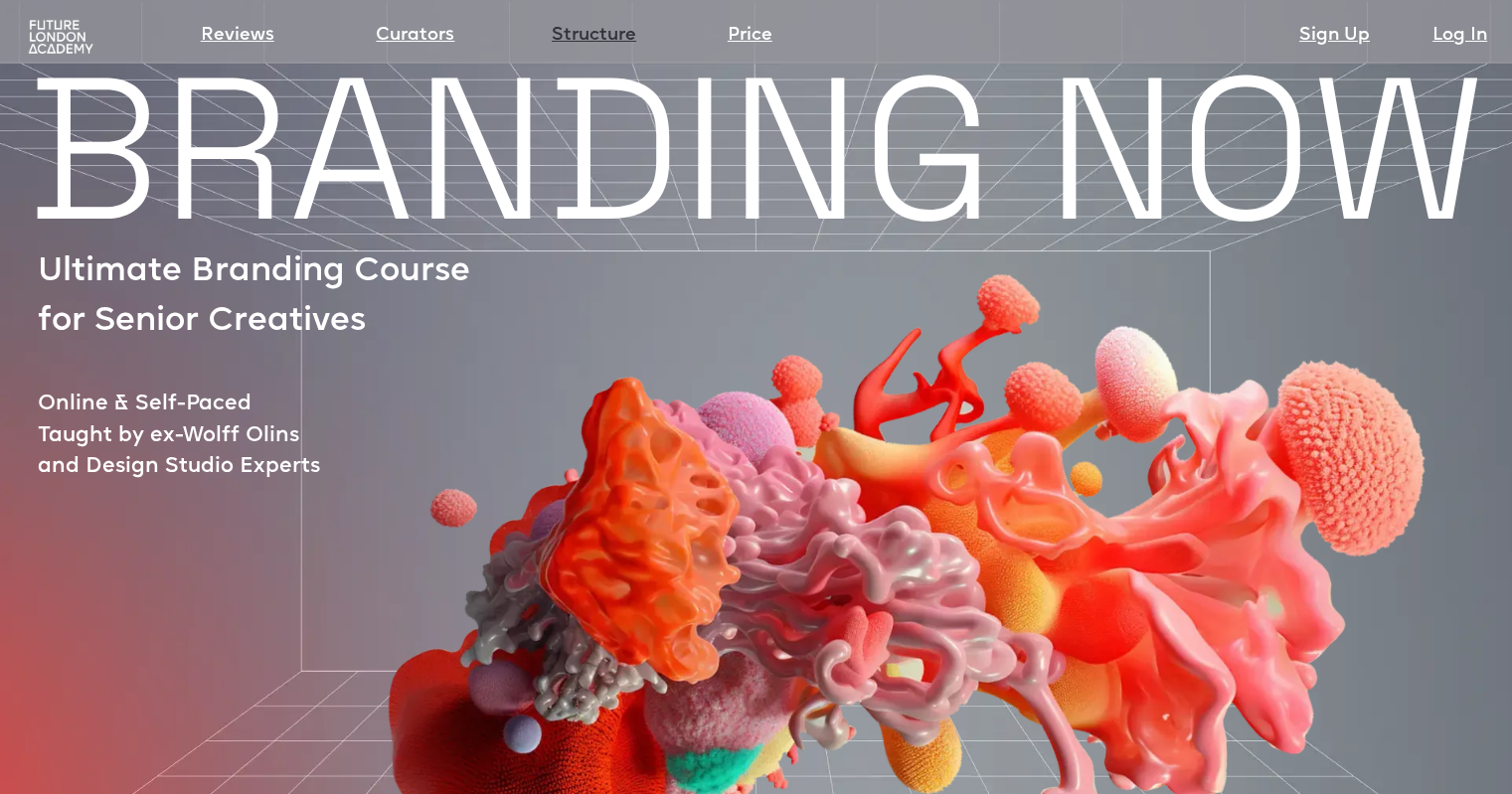 click on "Structure" at bounding box center (593, 36) 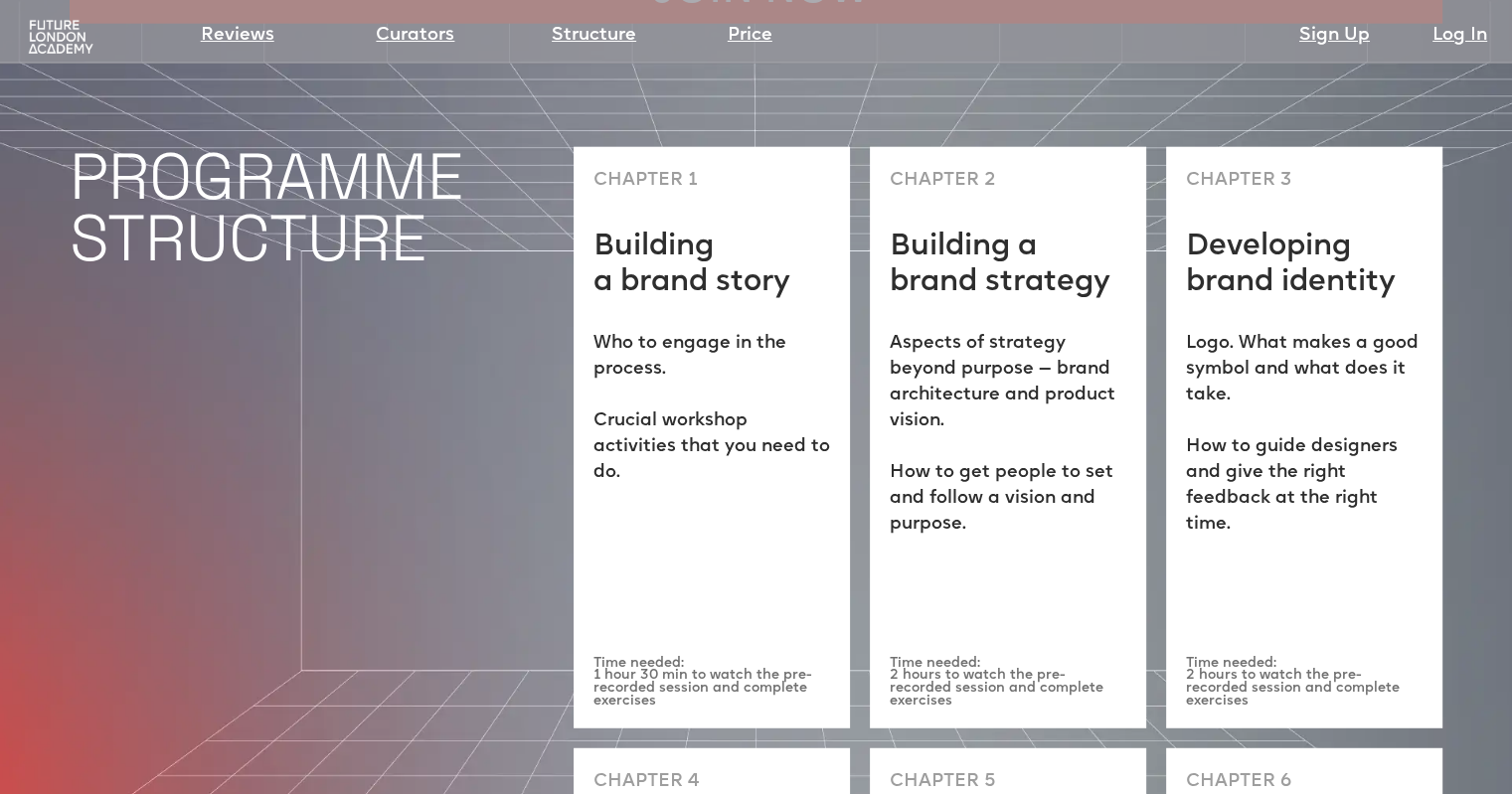 scroll, scrollTop: 5114, scrollLeft: 0, axis: vertical 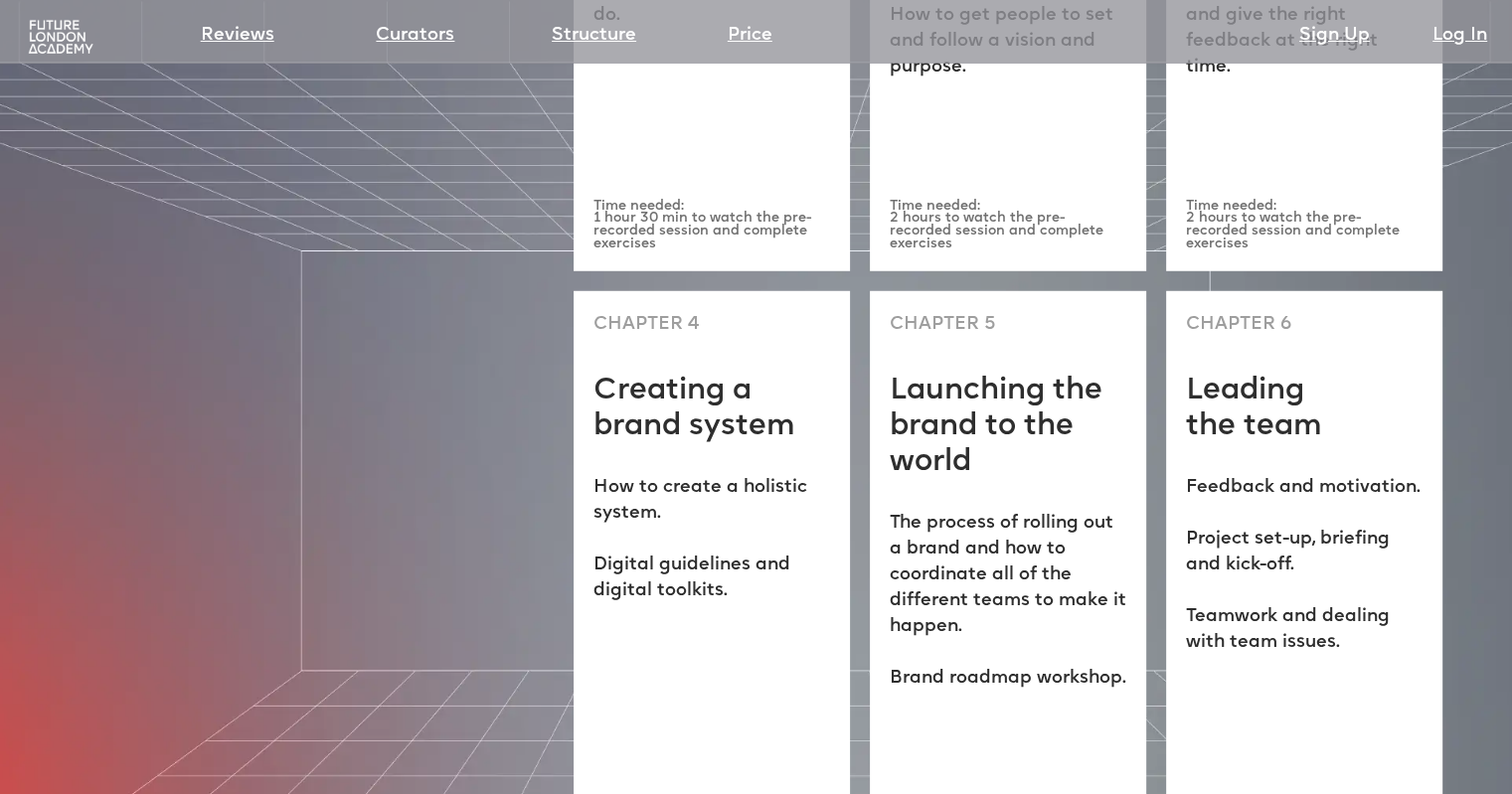 click on "JOIN NOW" at bounding box center (756, 938) 